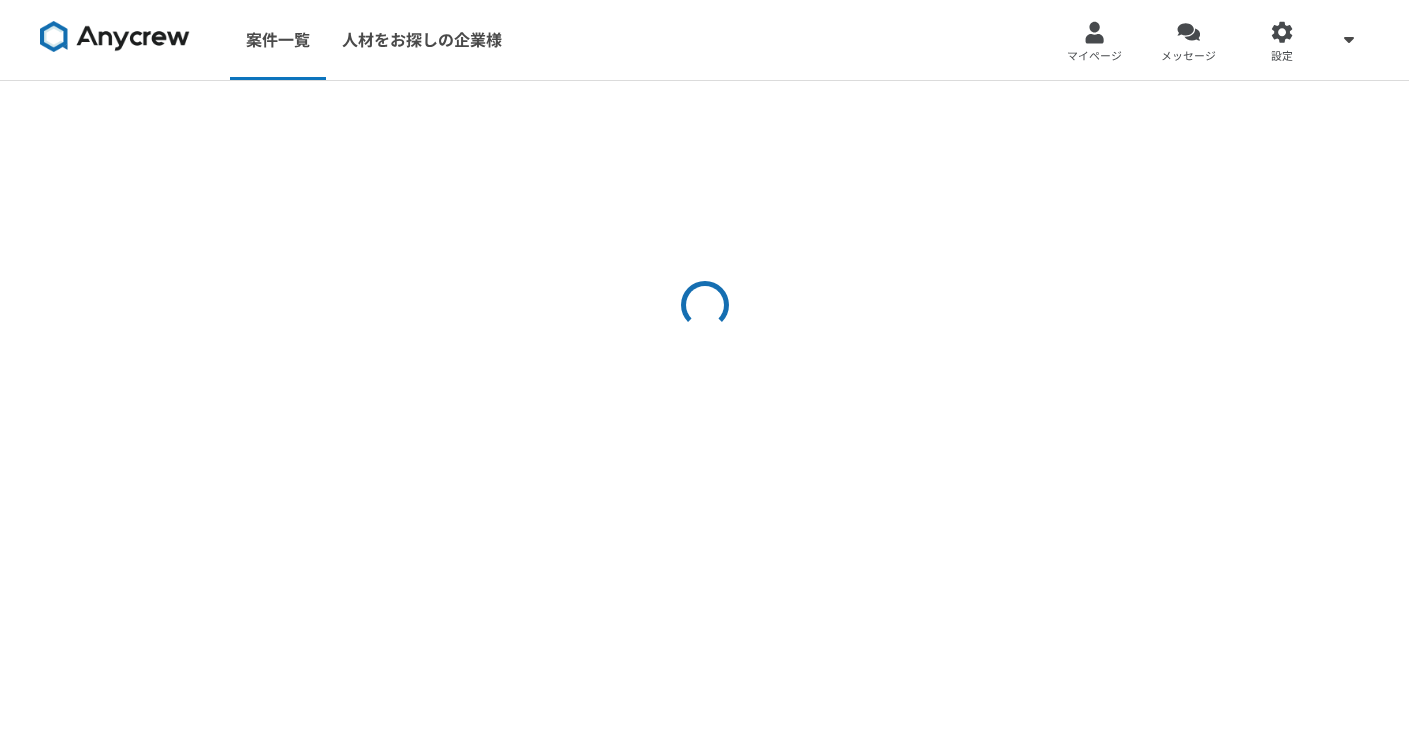 scroll, scrollTop: 0, scrollLeft: 0, axis: both 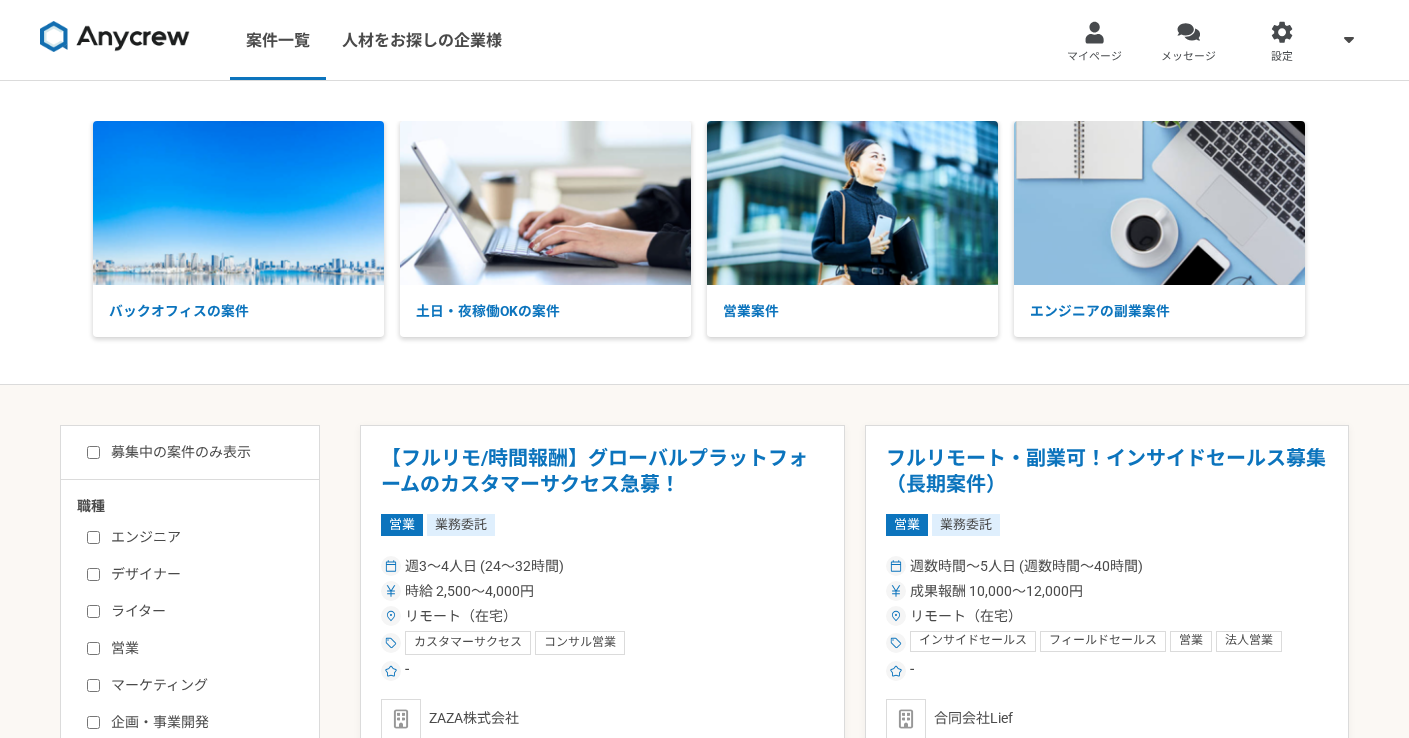 click on "募集中の案件のみ表示" at bounding box center (169, 452) 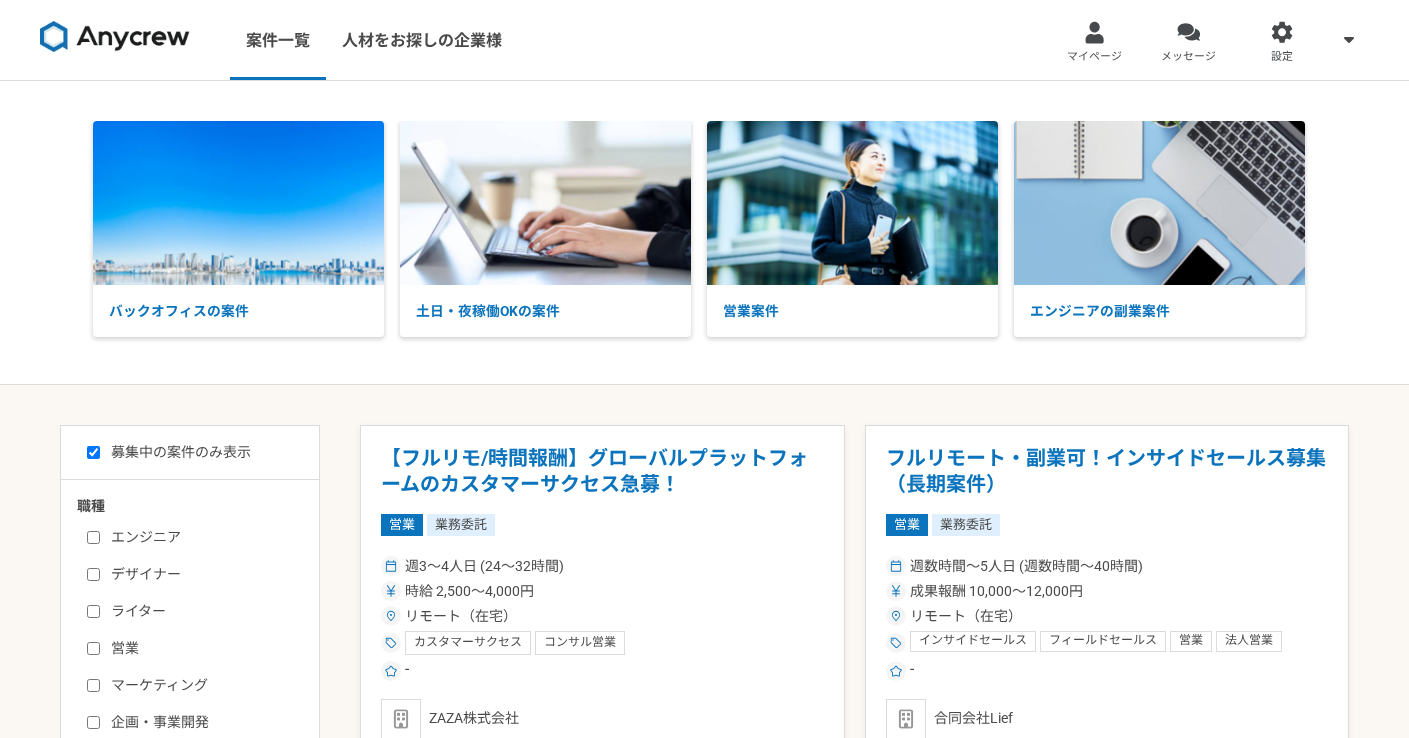 checkbox on "true" 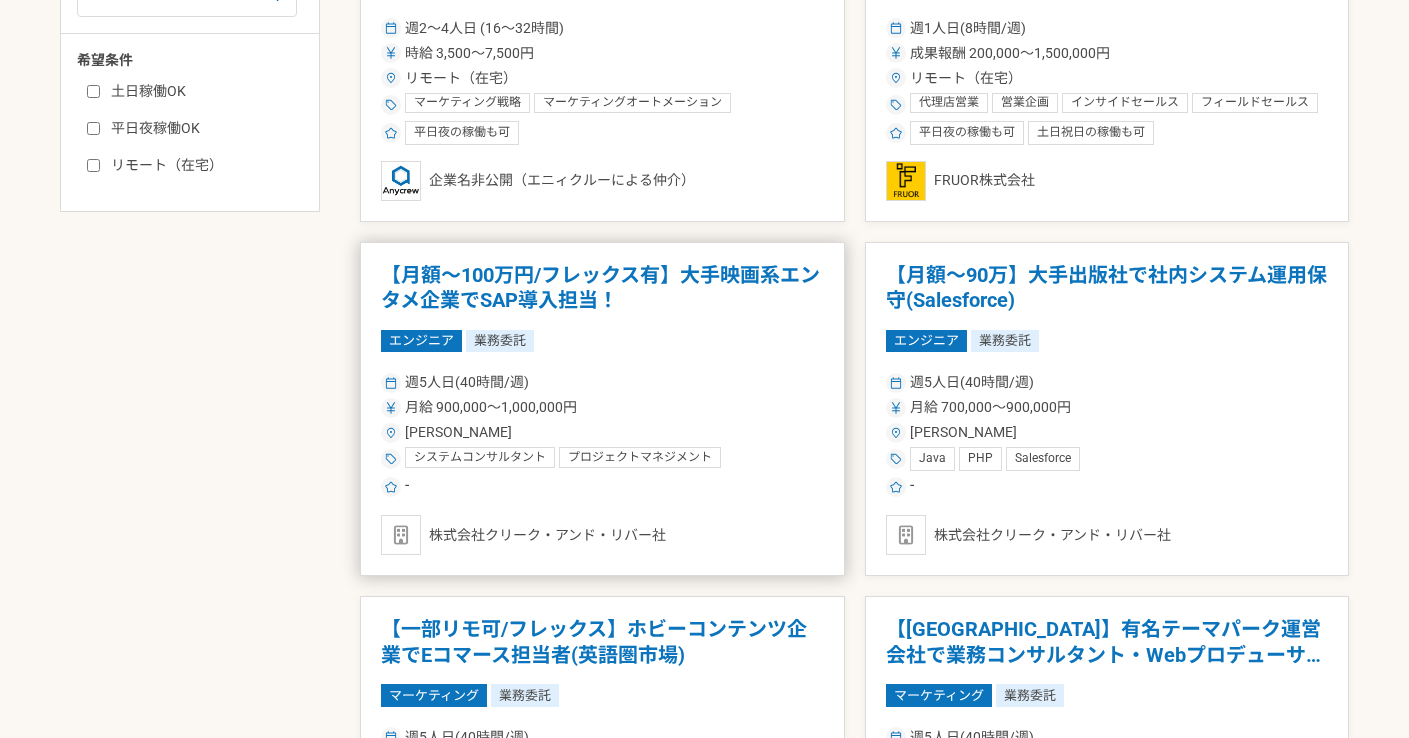 scroll, scrollTop: 746, scrollLeft: 0, axis: vertical 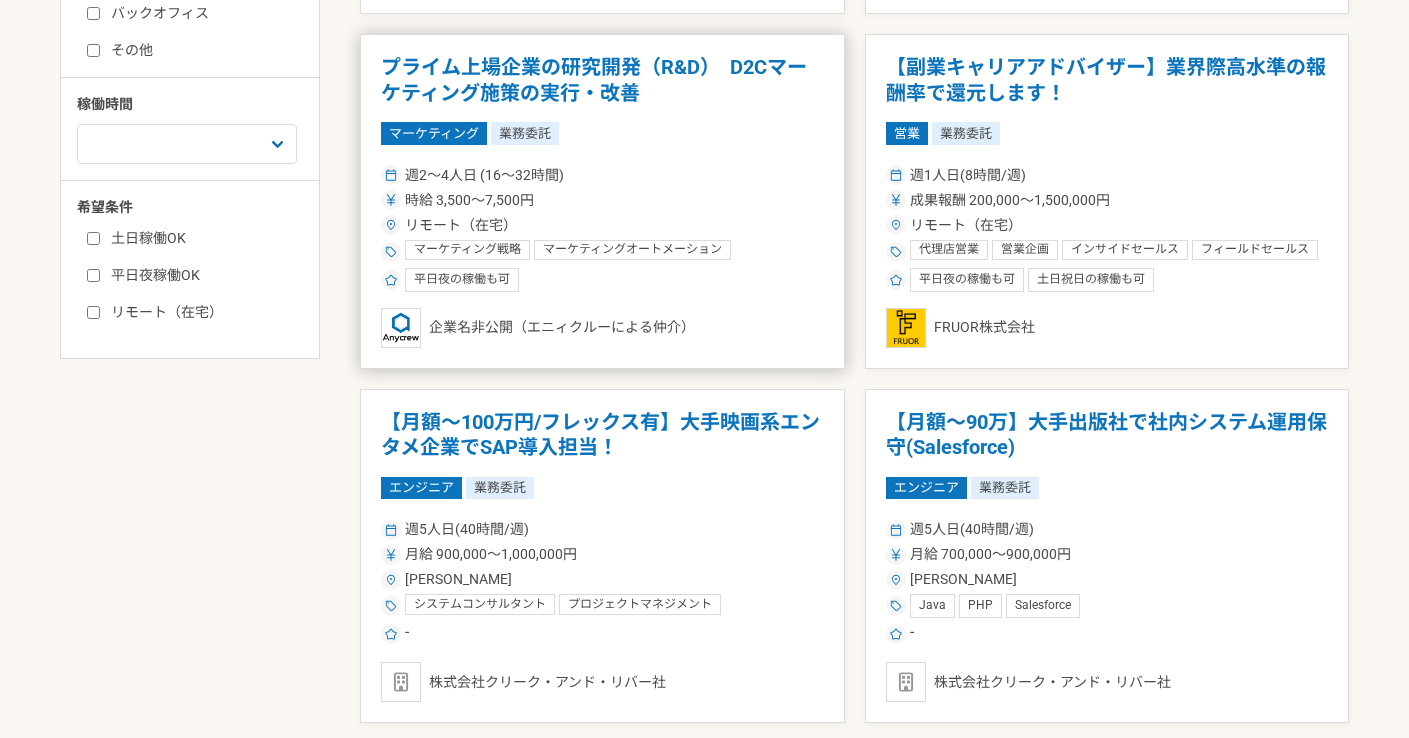 click on "マーケティング戦略 マーケティングオートメーション デジタルマーケティング D2C マーケティング Google Analytics Google AdWords SEO SEM LPO ブランディング アクセス解析 Google AdSense データ分析 リスティング広告 Webディレクション" at bounding box center (614, 252) 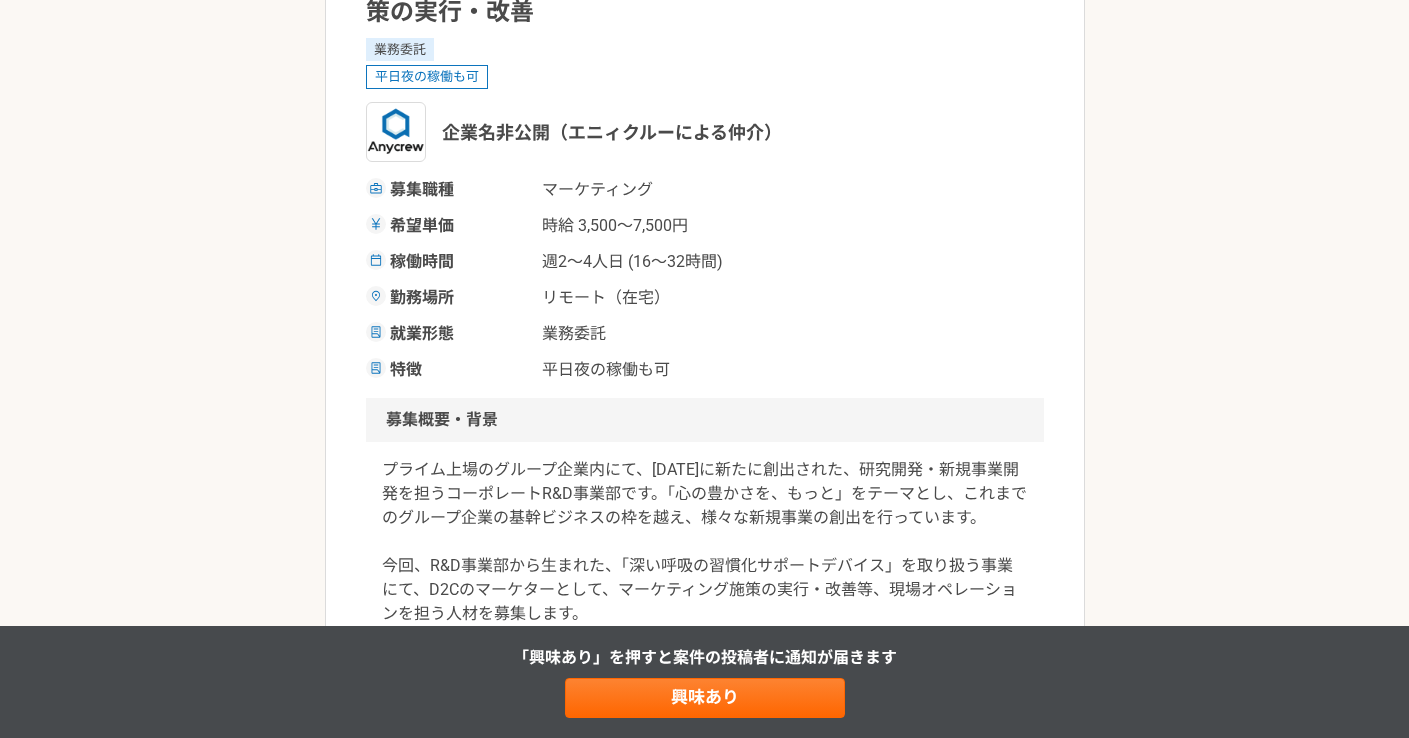 scroll, scrollTop: 612, scrollLeft: 0, axis: vertical 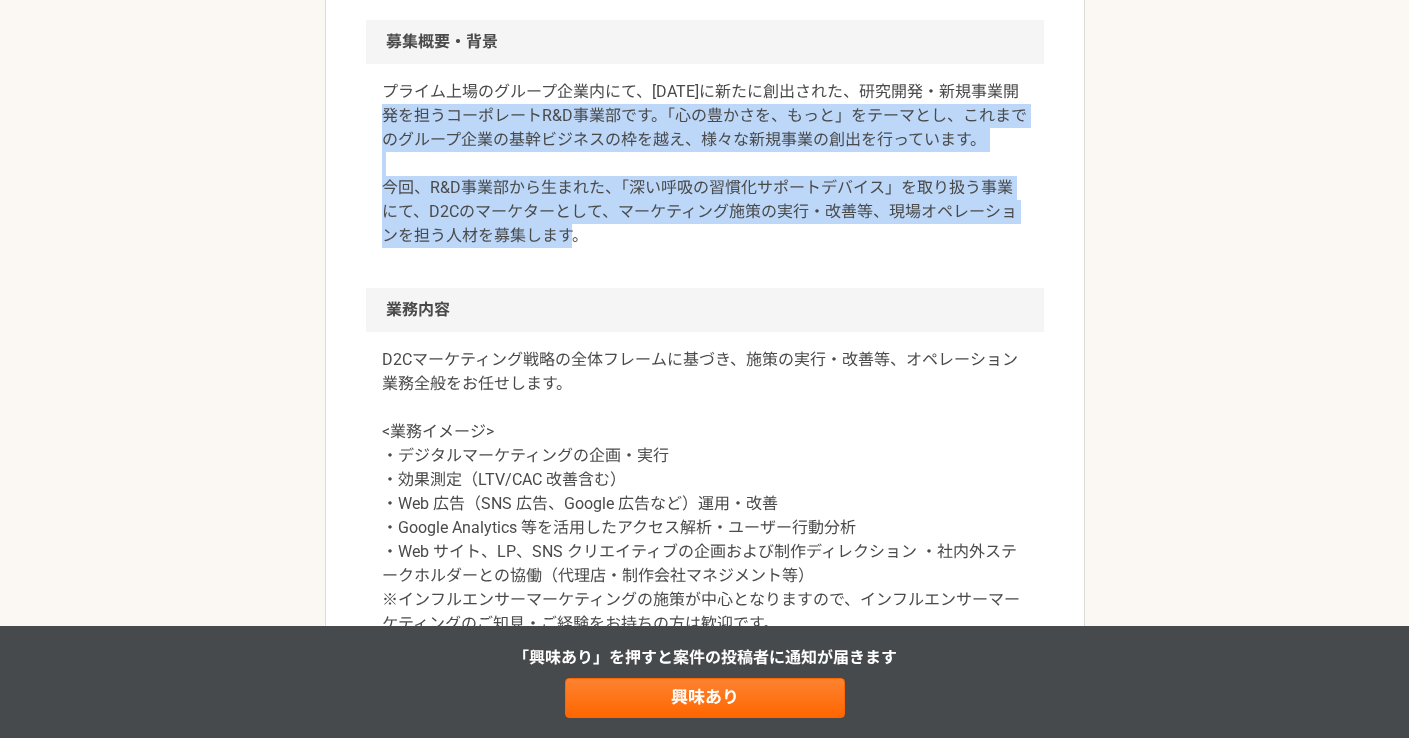 drag, startPoint x: 399, startPoint y: 122, endPoint x: 427, endPoint y: 264, distance: 144.73424 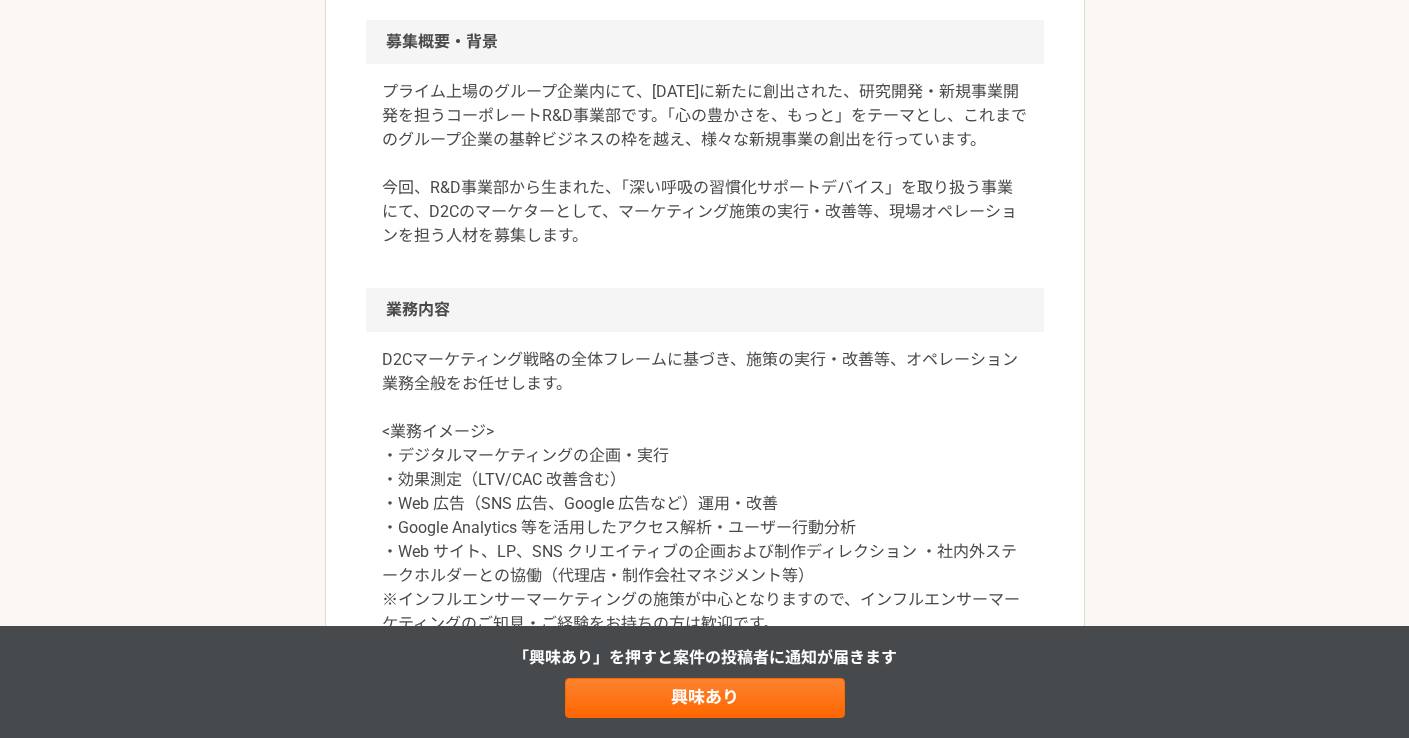 scroll, scrollTop: 803, scrollLeft: 0, axis: vertical 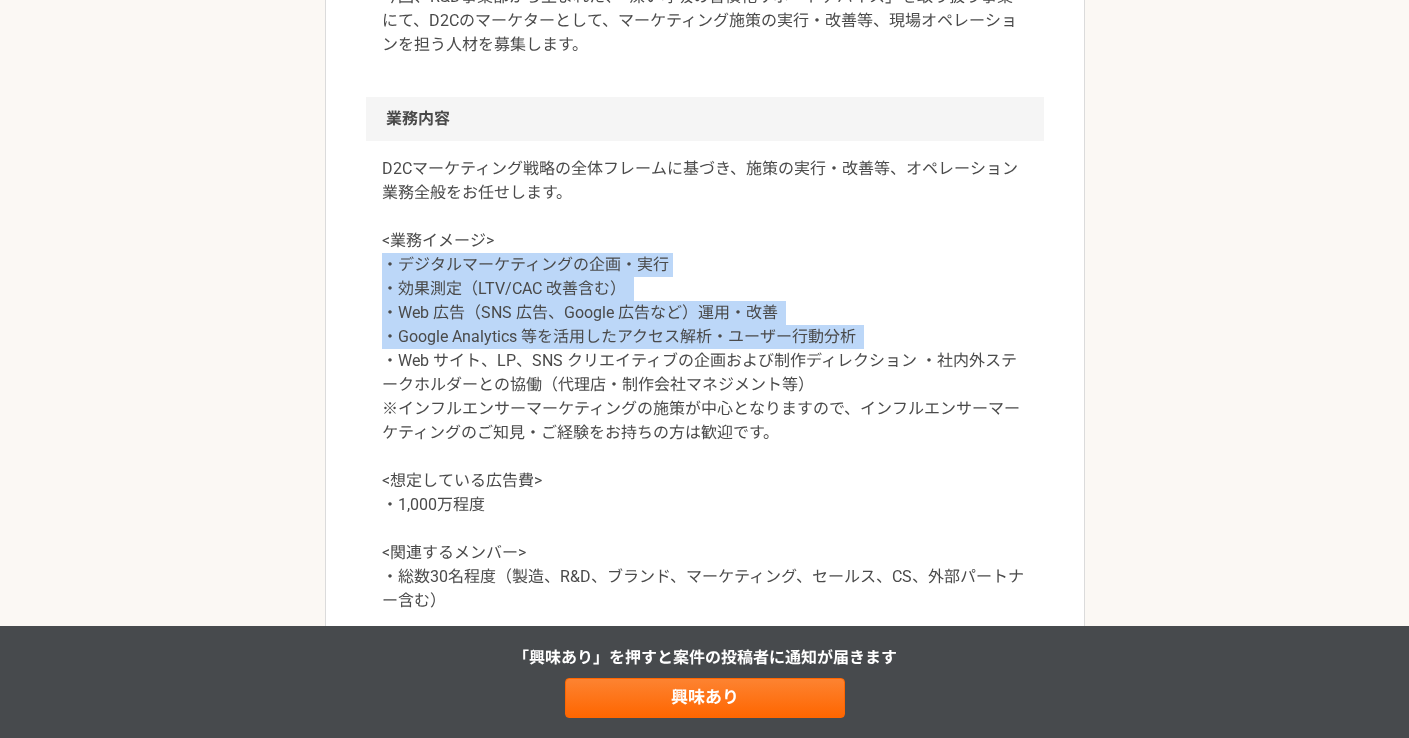 drag, startPoint x: 370, startPoint y: 266, endPoint x: 389, endPoint y: 368, distance: 103.75452 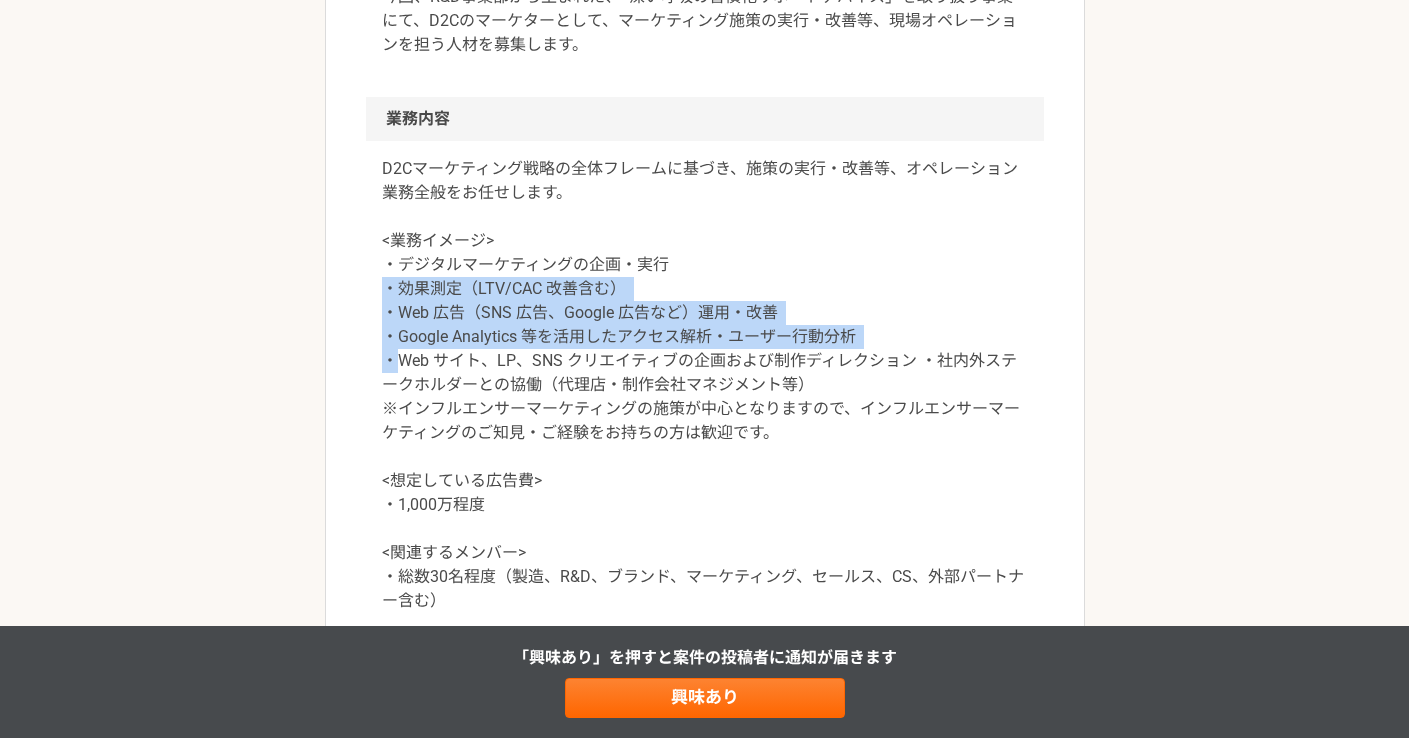 drag, startPoint x: 389, startPoint y: 368, endPoint x: 376, endPoint y: 280, distance: 88.95505 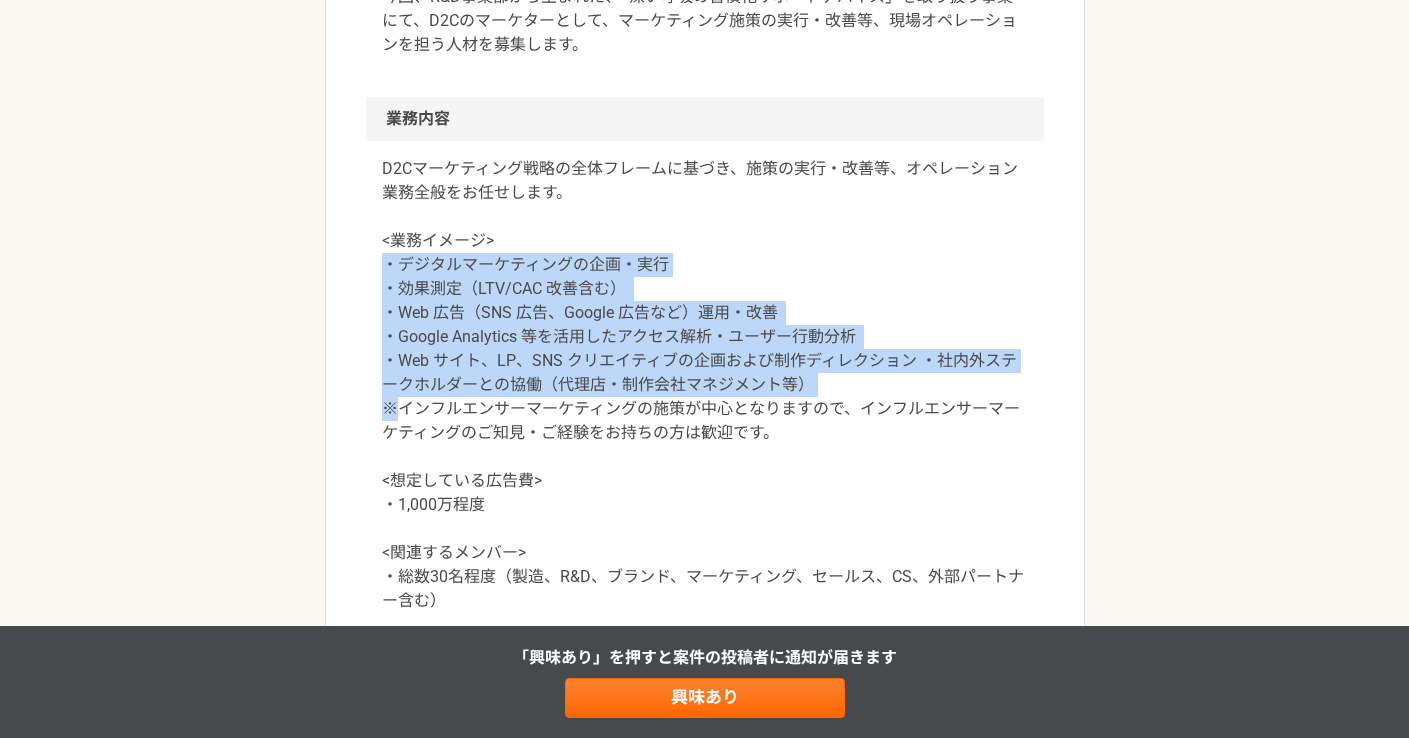 drag, startPoint x: 372, startPoint y: 260, endPoint x: 397, endPoint y: 410, distance: 152.06906 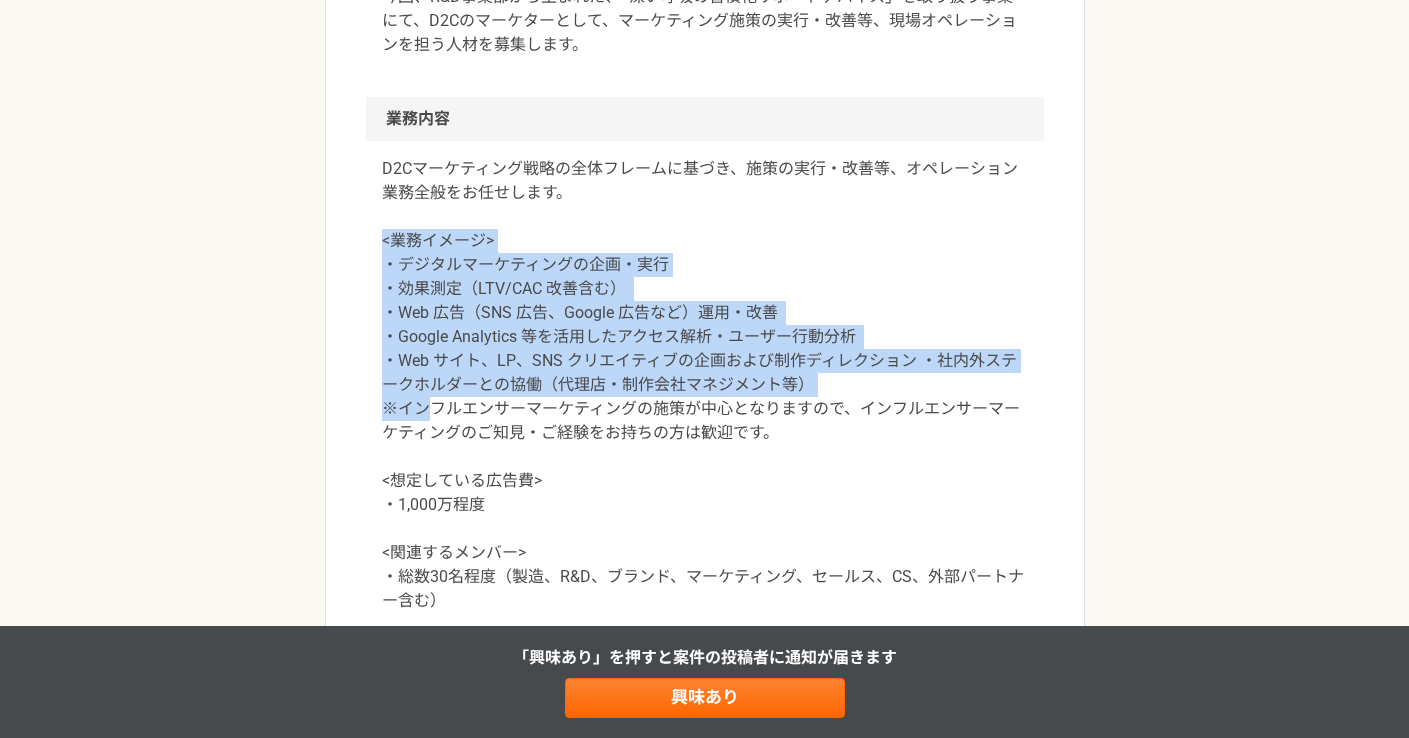 drag, startPoint x: 397, startPoint y: 410, endPoint x: 369, endPoint y: 248, distance: 164.40195 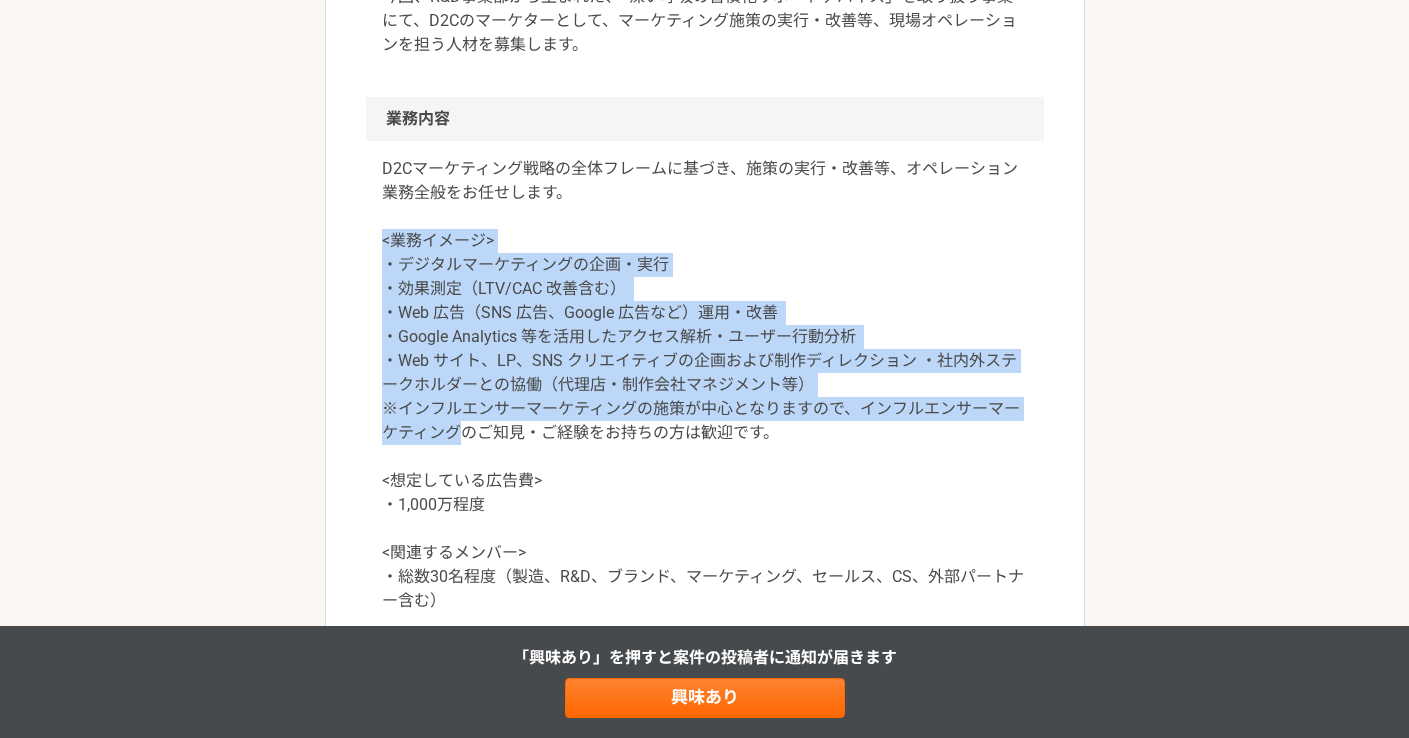 drag, startPoint x: 369, startPoint y: 248, endPoint x: 390, endPoint y: 446, distance: 199.11052 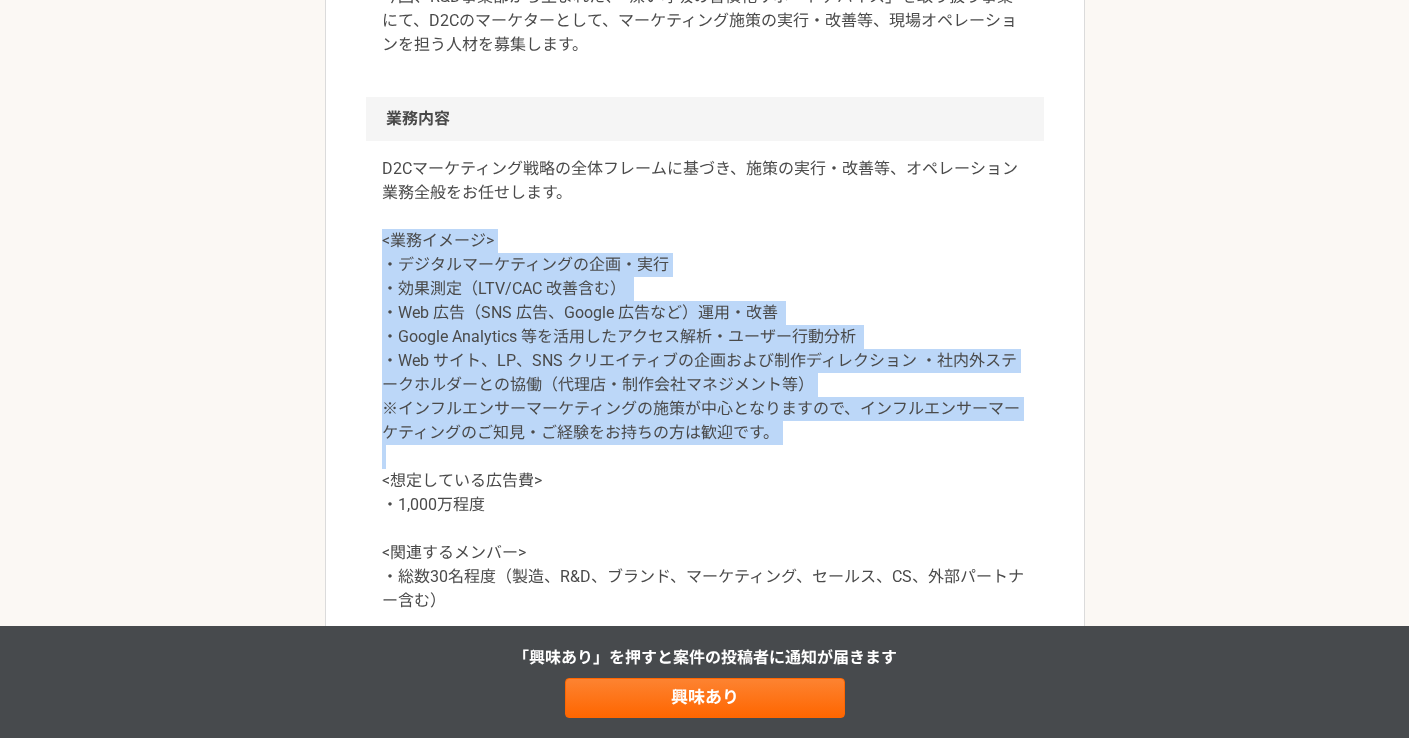 click on "D2Cマーケティング戦略の全体フレームに基づき、施策の実行・改善等、オペレーション業務全般をお任せします。
<業務イメージ>
・デジタルマーケティングの企画・実行
・効果測定（LTV/CAC 改善含む）
・Web 広告（SNS 広告、Google 広告など）運用・改善
・Google Analytics 等を活用したアクセス解析・ユーザー行動分析
・Web サイト、LP、SNS クリエイティブの企画および制作ディレクション ・社内外ステークホルダーとの協働（代理店・制作会社マネジメント等）
※インフルエンサーマーケティングの施策が中心となりますので、インフルエンサーマーケティングのご知見・ご経験をお持ちの方は歓迎です。
<想定している広告費>
・1,000万程度
<関連するメンバー>
・総数30名程度（製造、R&D、ブランド、マーケティング、セールス、CS、外部パートナー含む）" at bounding box center (705, 385) 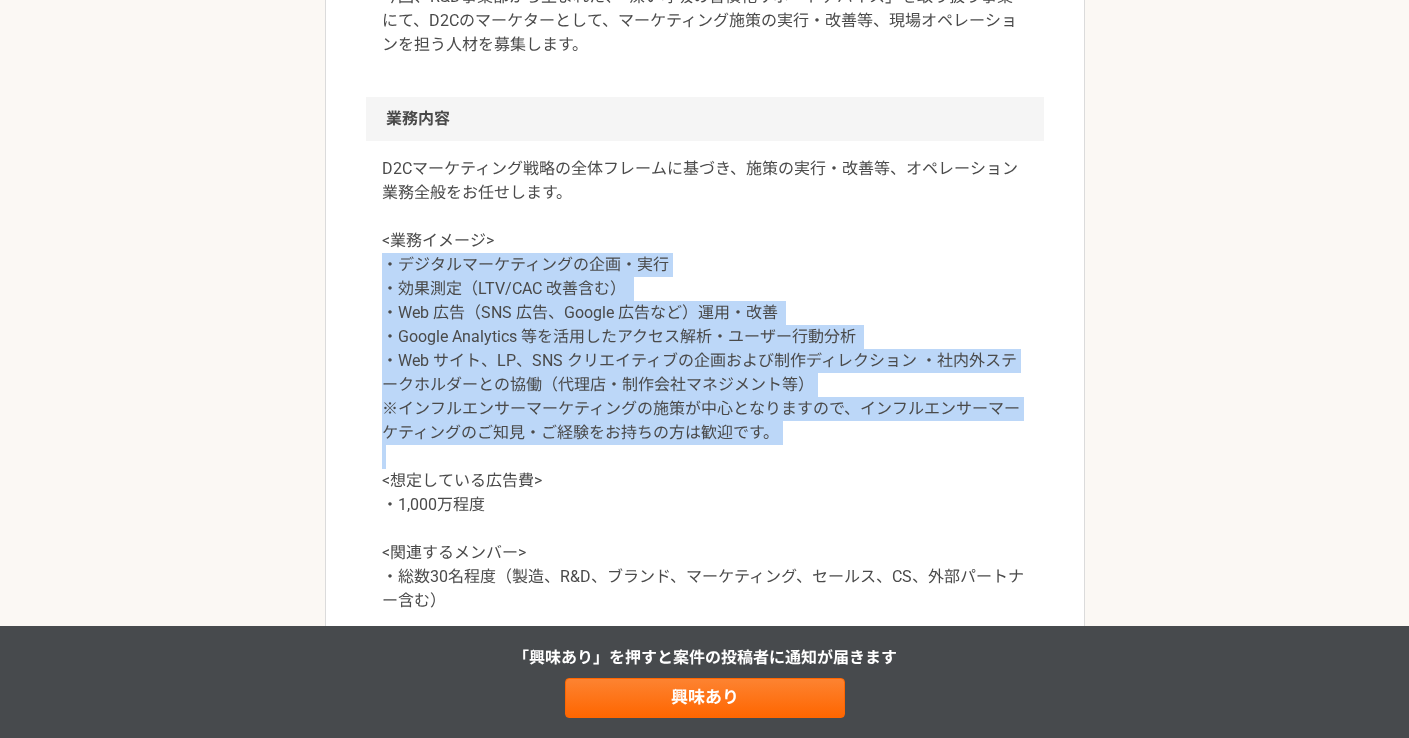 drag, startPoint x: 390, startPoint y: 446, endPoint x: 362, endPoint y: 255, distance: 193.04144 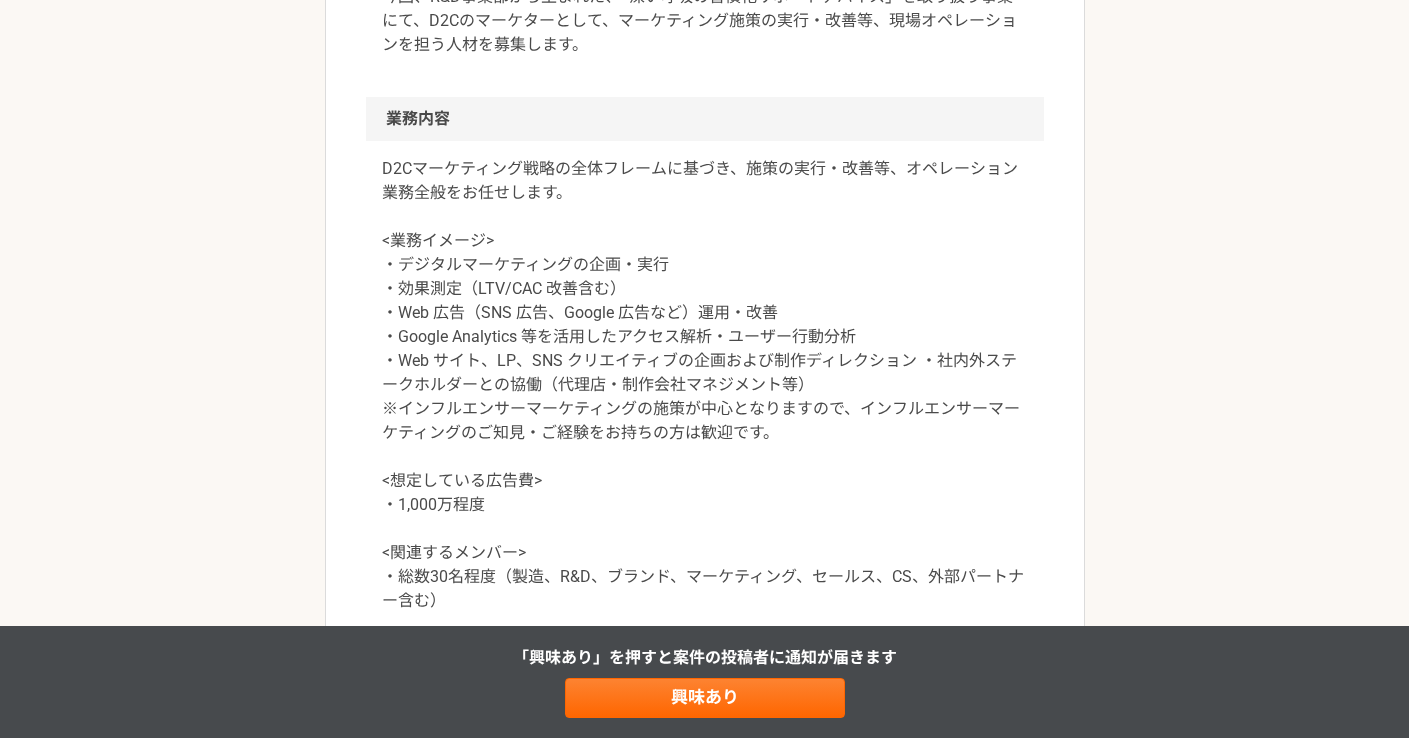 scroll, scrollTop: 1062, scrollLeft: 0, axis: vertical 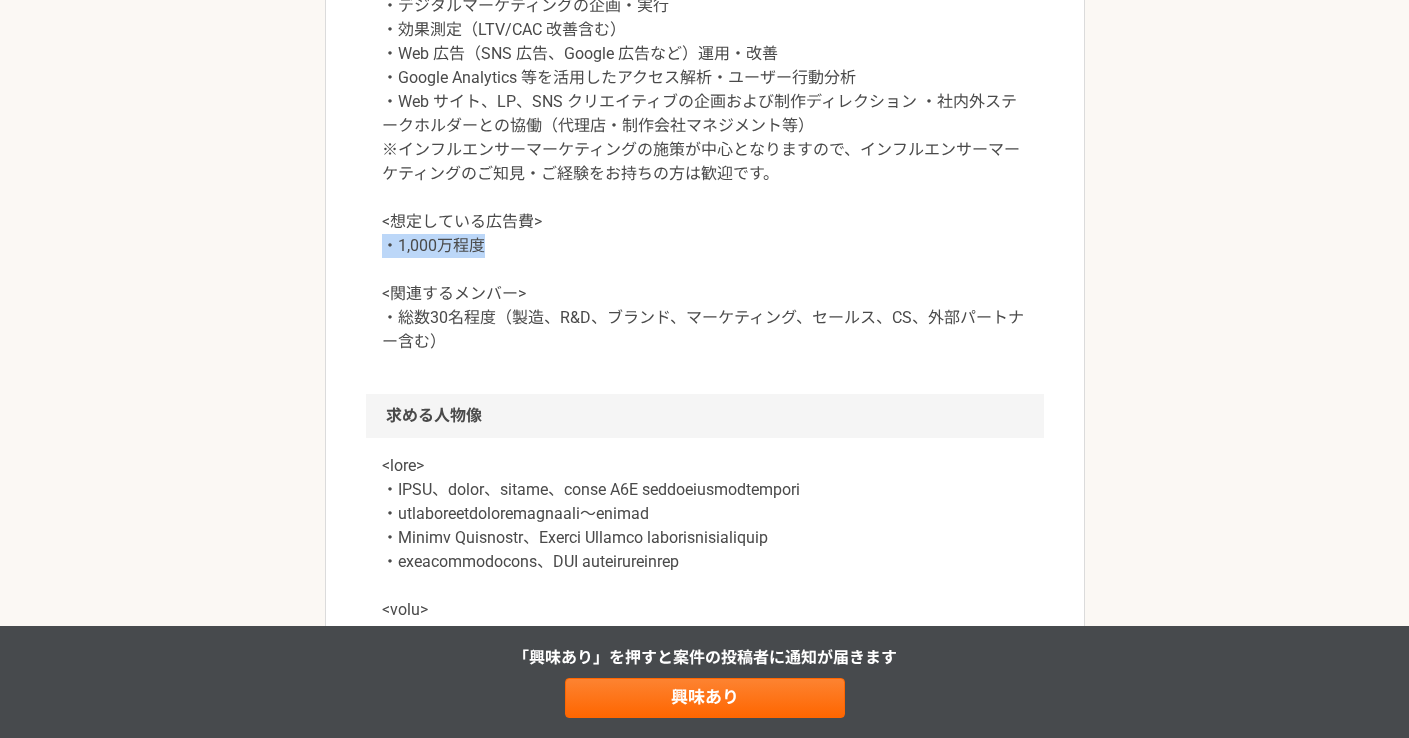 drag, startPoint x: 362, startPoint y: 255, endPoint x: 518, endPoint y: 250, distance: 156.08011 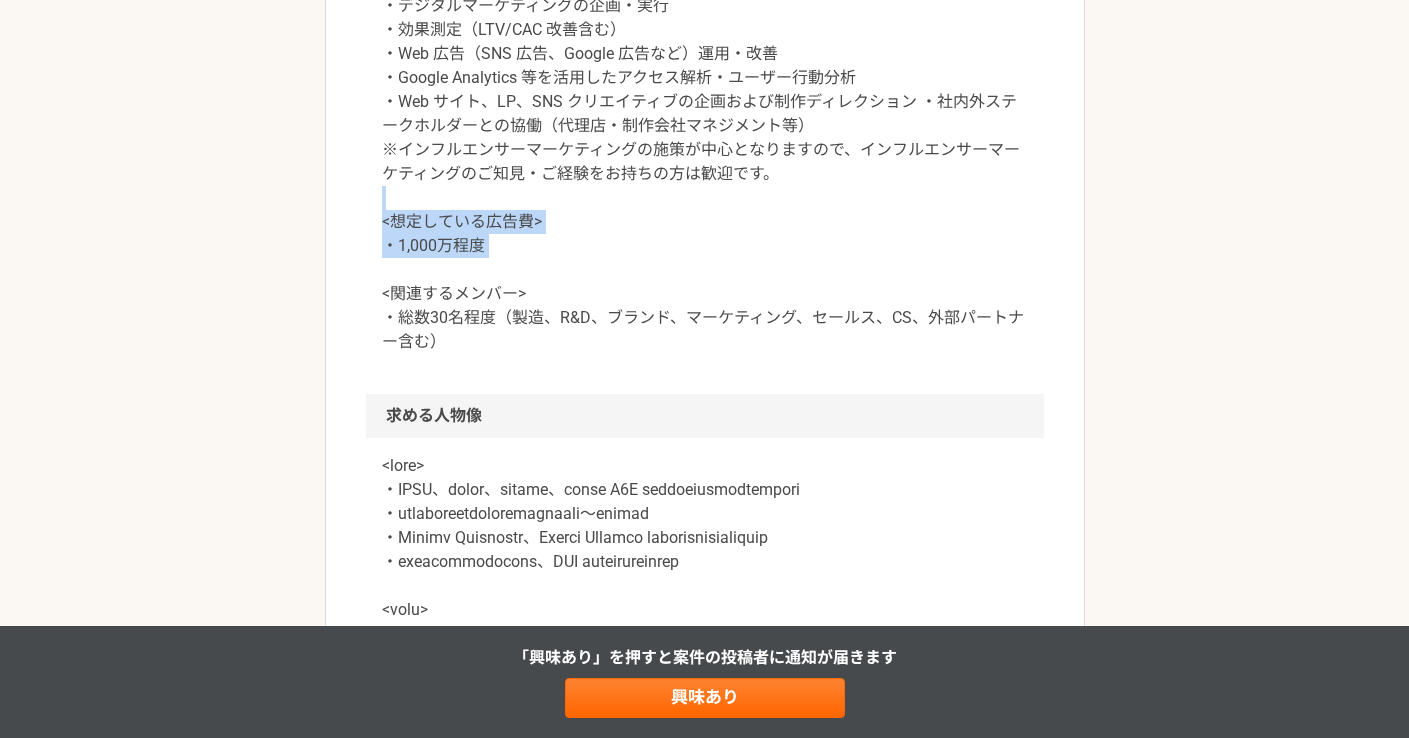 drag, startPoint x: 335, startPoint y: 248, endPoint x: 320, endPoint y: 201, distance: 49.335587 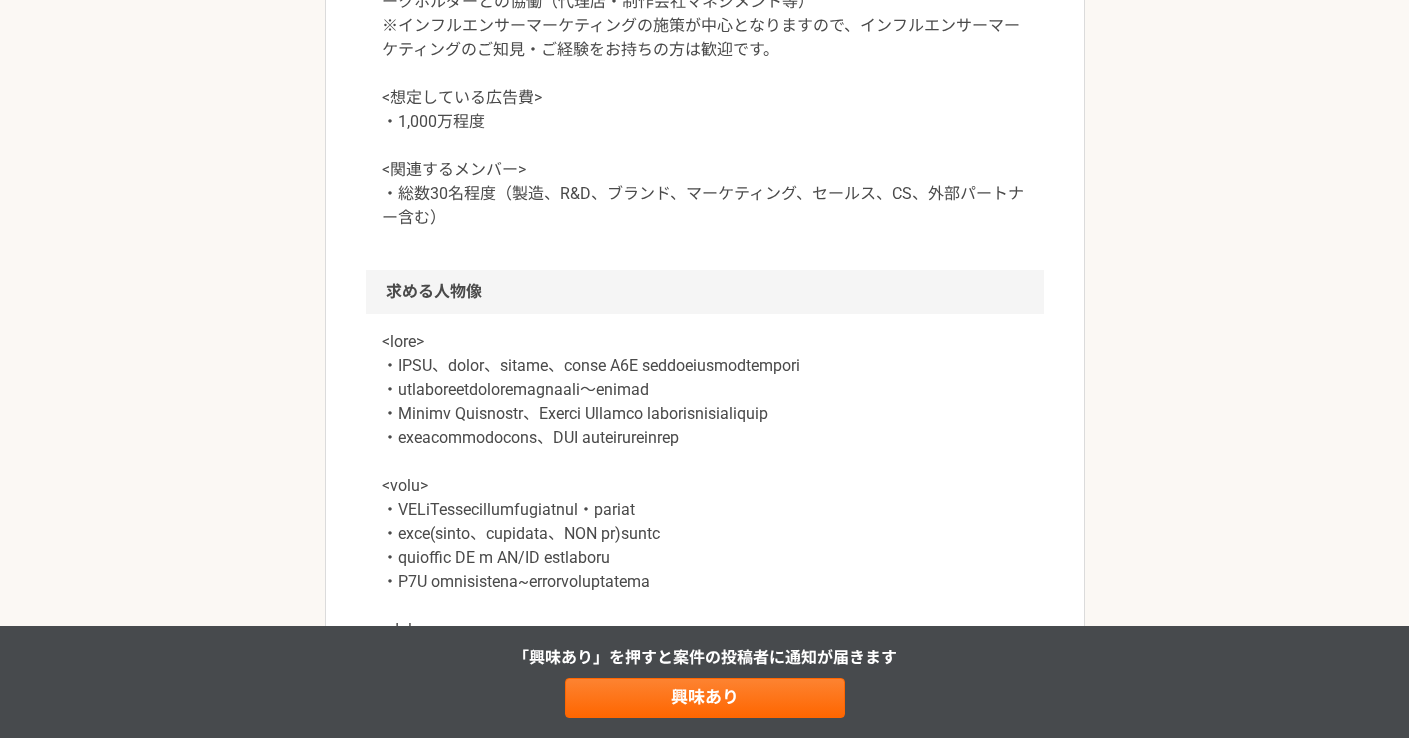 scroll, scrollTop: 1421, scrollLeft: 0, axis: vertical 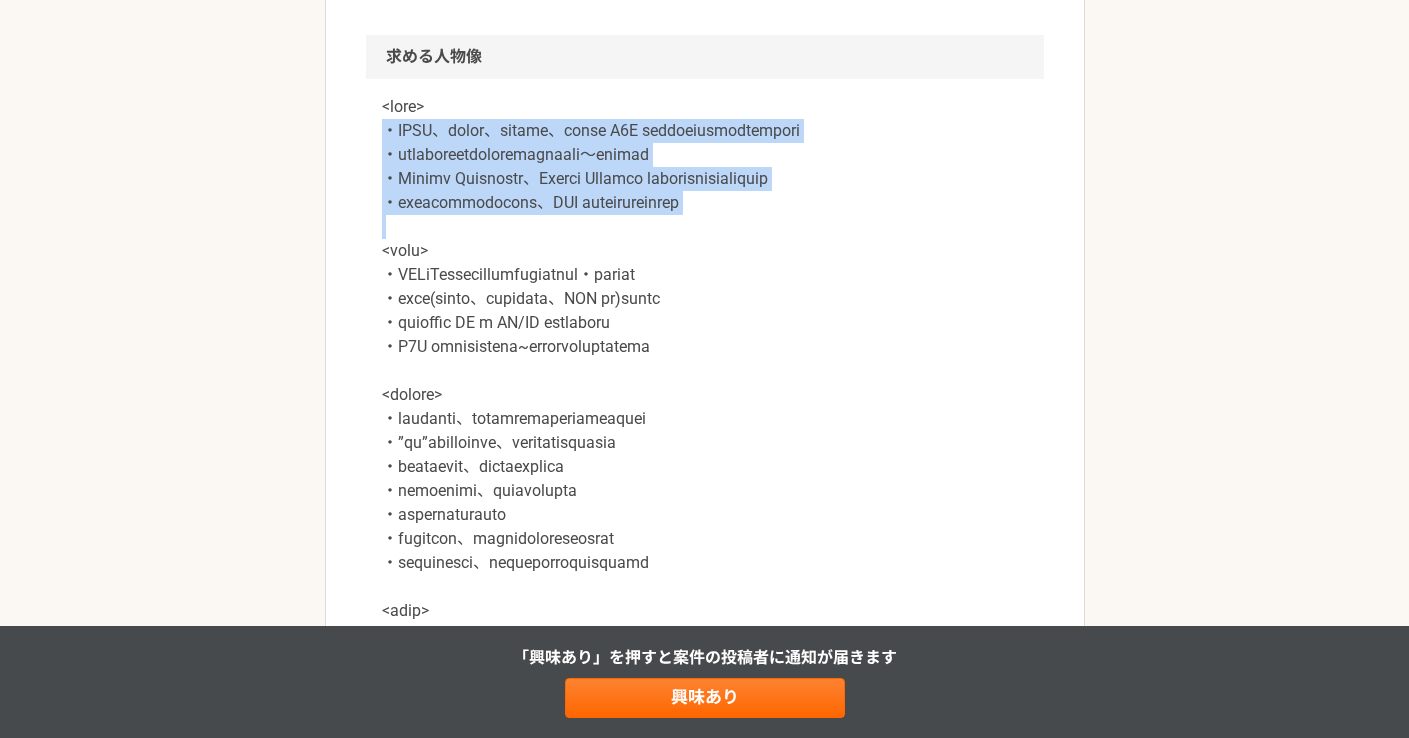 drag, startPoint x: 350, startPoint y: 135, endPoint x: 375, endPoint y: 273, distance: 140.24622 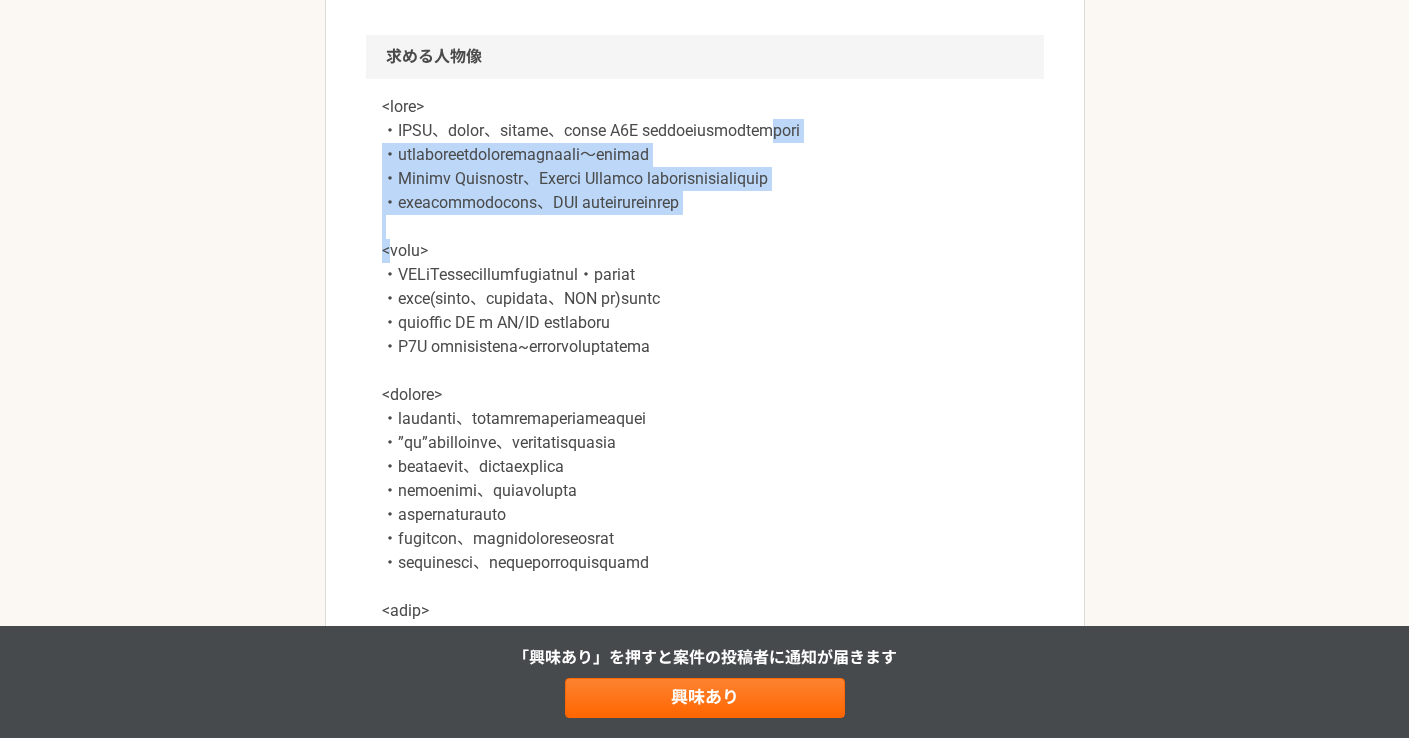 drag, startPoint x: 375, startPoint y: 273, endPoint x: 363, endPoint y: 150, distance: 123.58398 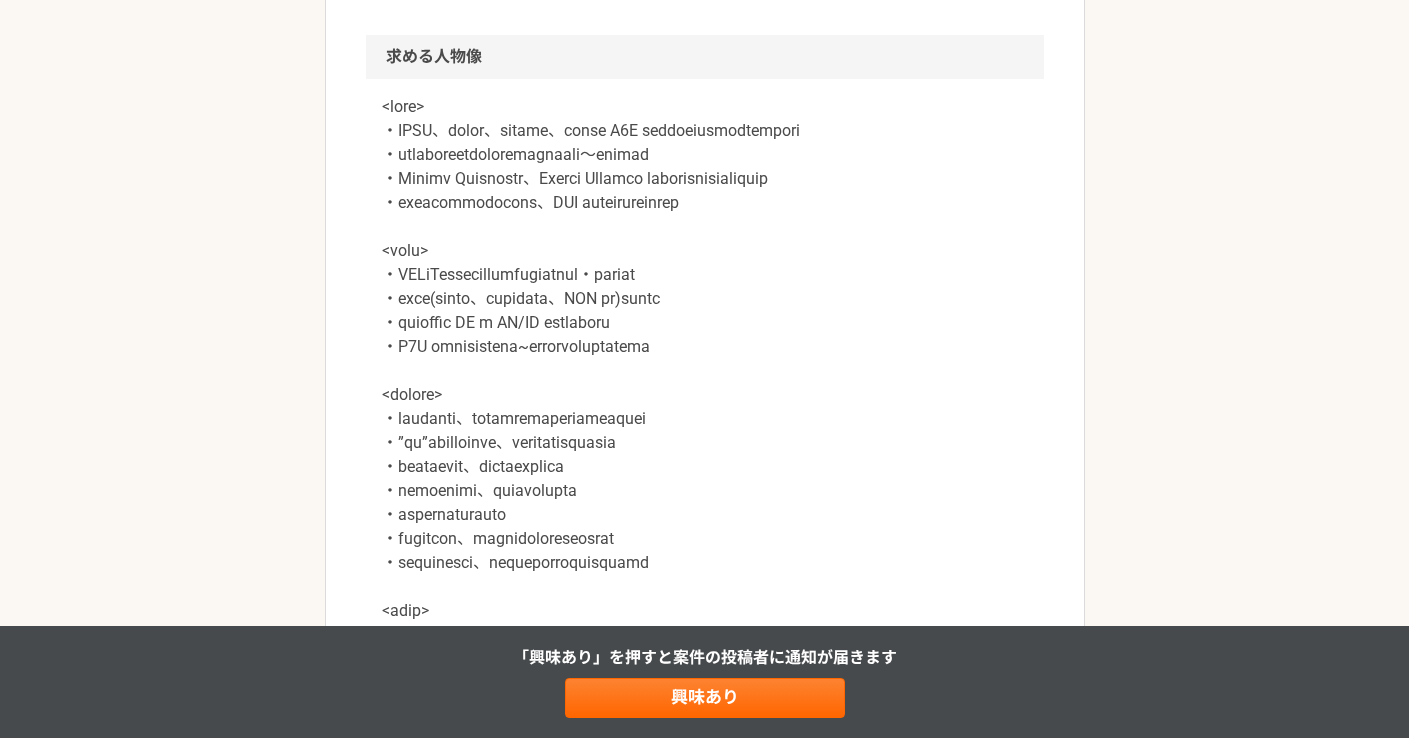 click on "マーケティング プライム上場企業の研究開発（R&D）　D2Cマーケティング施策の実行・改善 業務委託 平日夜の稼働も可 企業名非公開（エニィクルーによる仲介） 募集職種 マーケティング 希望単価 時給 3,500〜7,500円 稼働時間 週2〜4人日 (16〜32時間) 勤務場所 リモート（在宅） 就業形態 業務委託 特徴 平日夜の稼働も可 募集概要・背景 業務内容 求める人物像 求めるスキル マーケティング戦略 マーケティングオートメーション デジタルマーケティング D2C マーケティング Google Analytics Google AdWords SEO SEM LPO ブランディング アクセス解析 Google AdSense データ分析 リスティング広告 Webディレクション その他の条件・環境 募集期間 [DATE]まで 募集企業 企業名非公開（エニィクルーによる仲介） 興味あり" at bounding box center [705, 155] 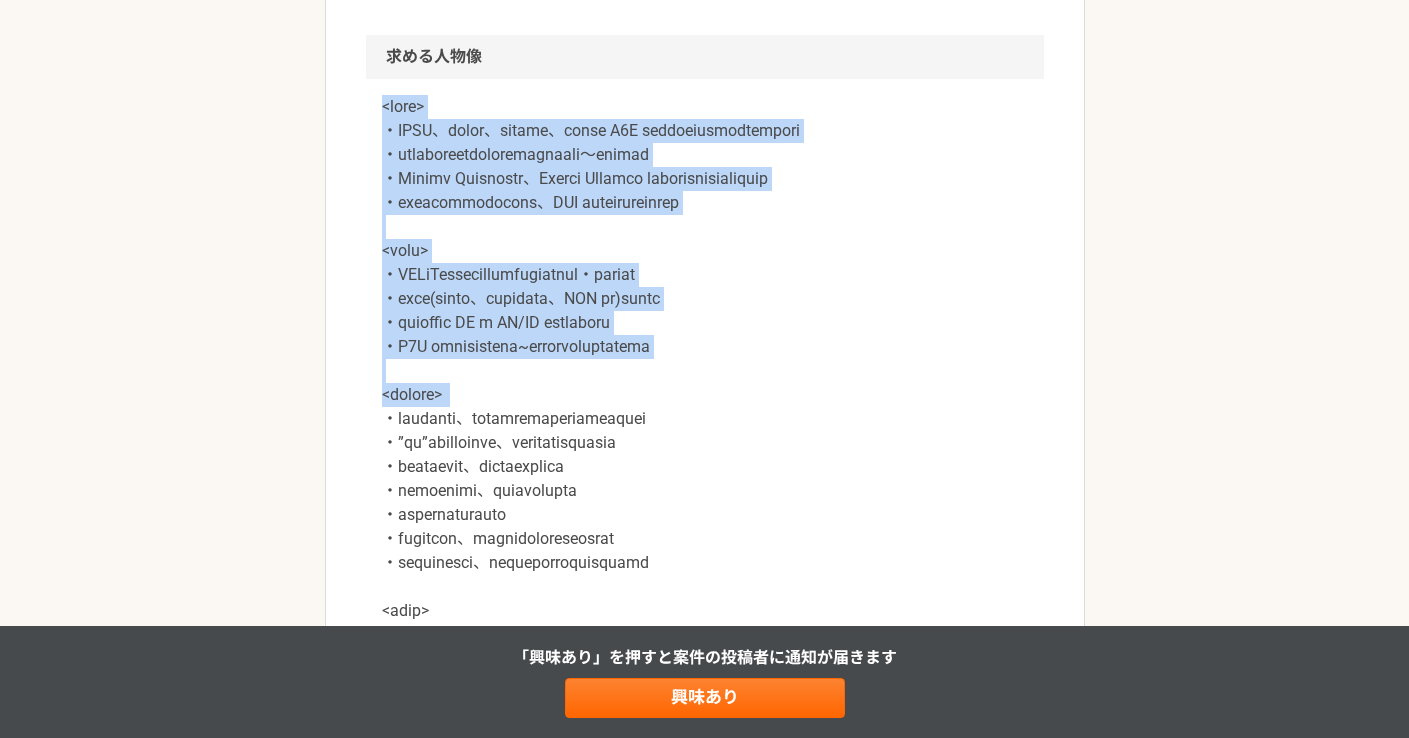 drag, startPoint x: 365, startPoint y: 103, endPoint x: 380, endPoint y: 447, distance: 344.32687 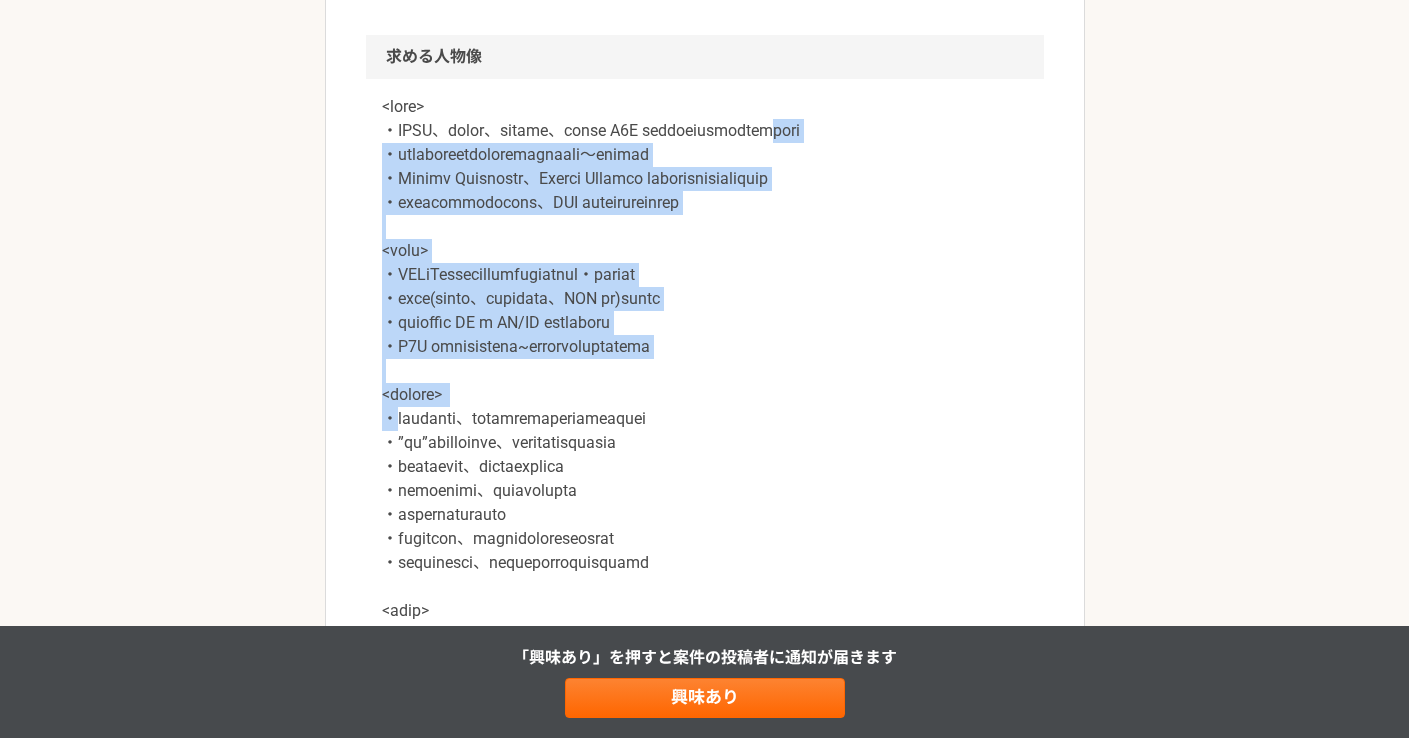 drag, startPoint x: 380, startPoint y: 447, endPoint x: 372, endPoint y: 154, distance: 293.1092 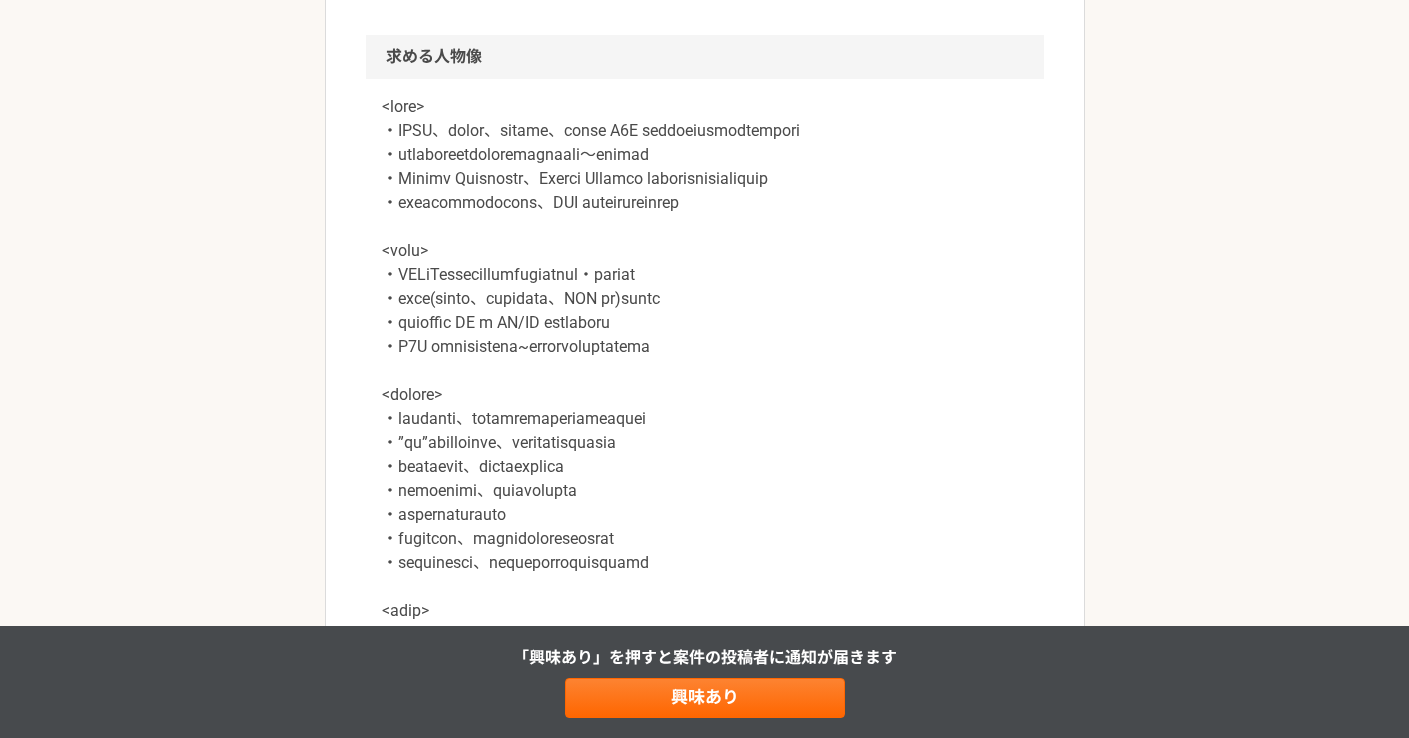 scroll, scrollTop: 1724, scrollLeft: 0, axis: vertical 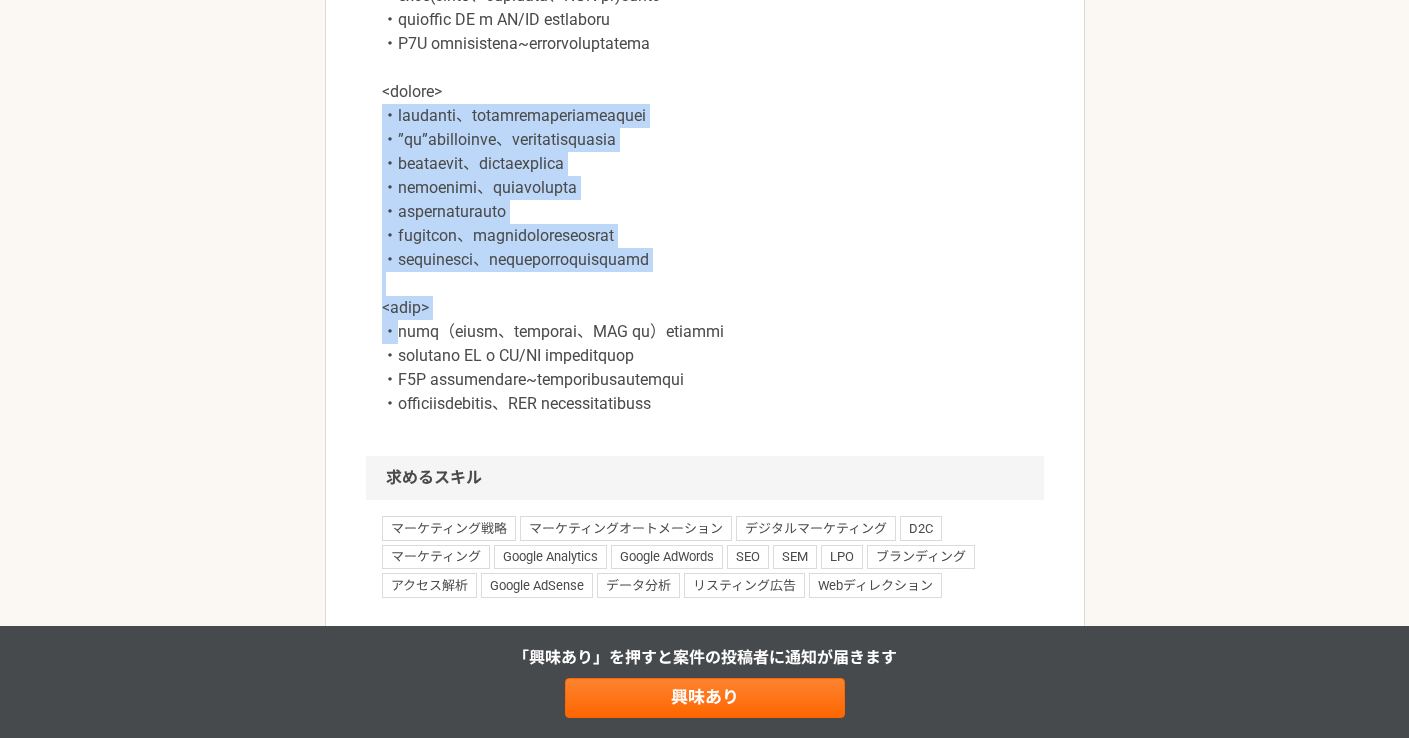 drag, startPoint x: 382, startPoint y: 134, endPoint x: 396, endPoint y: 359, distance: 225.43513 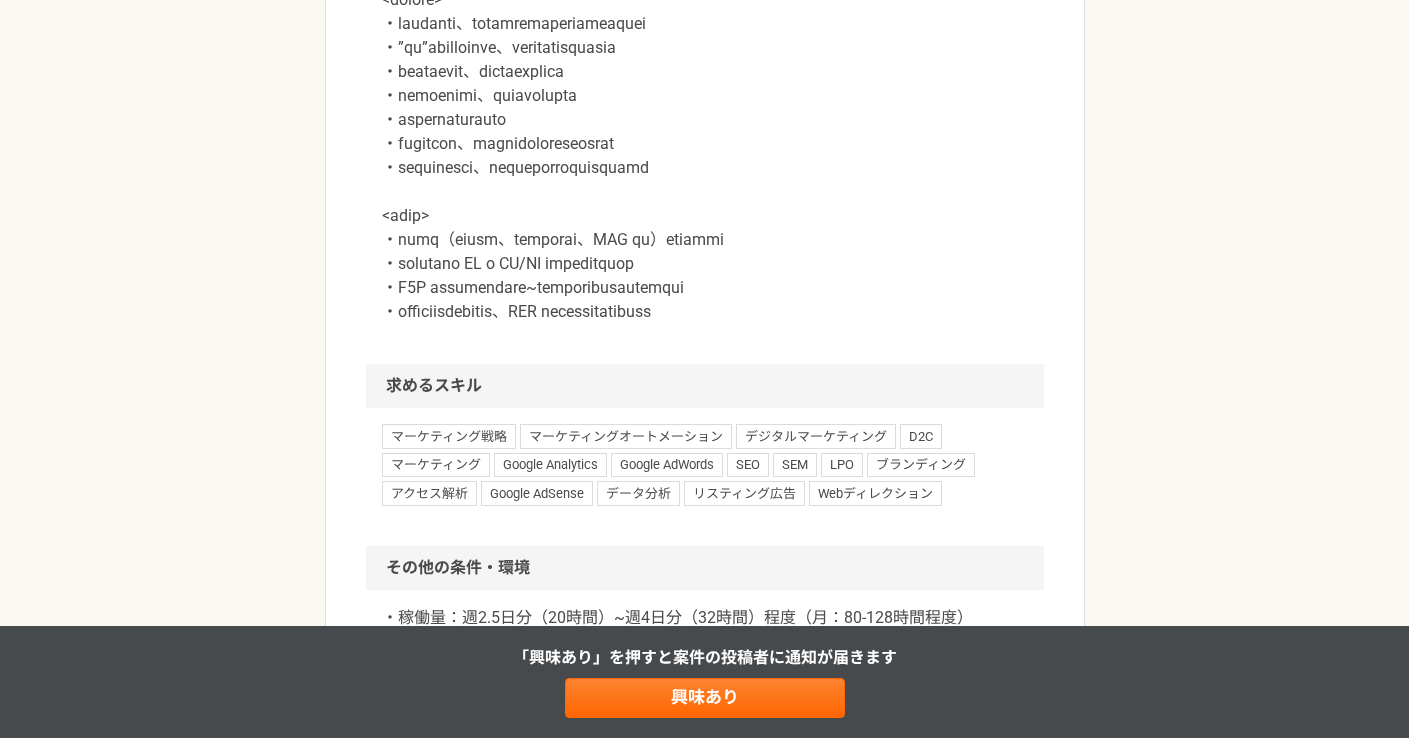 scroll, scrollTop: 2185, scrollLeft: 0, axis: vertical 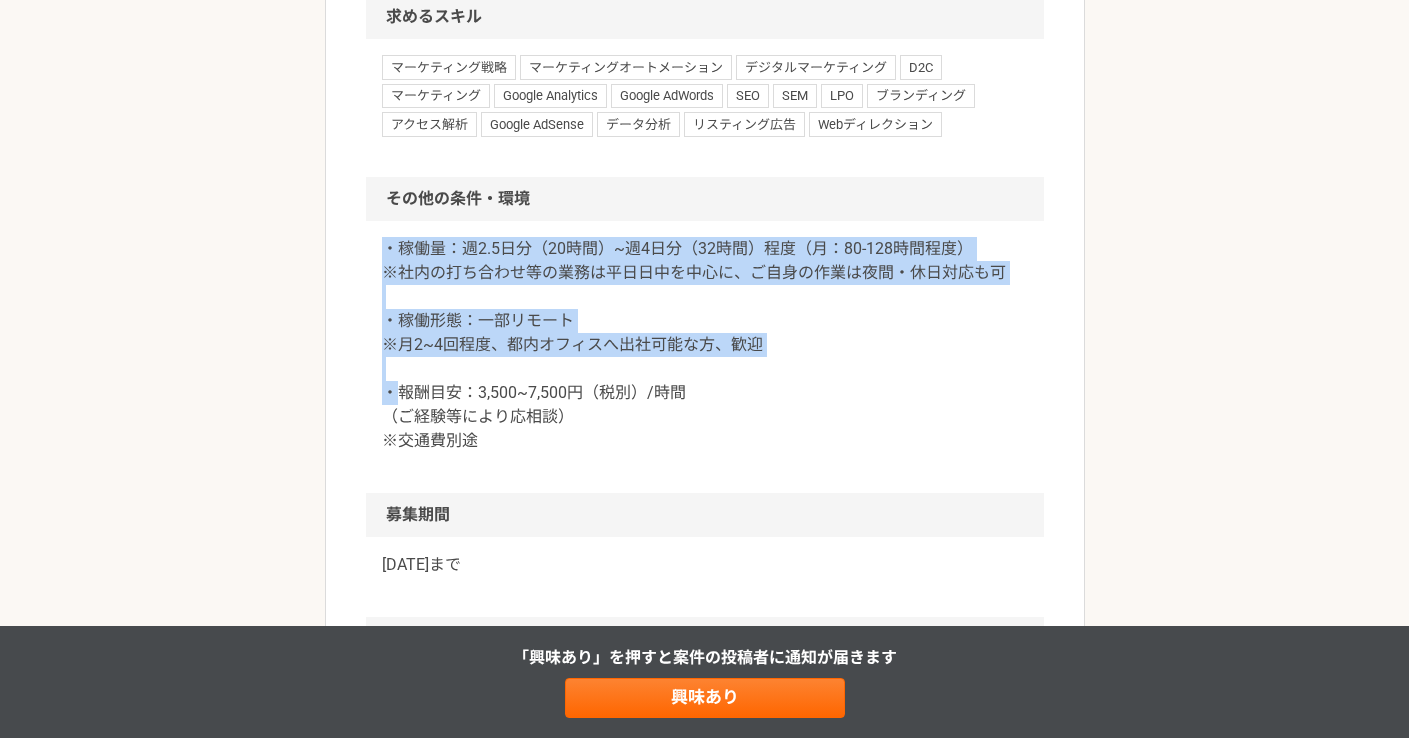 drag, startPoint x: 398, startPoint y: 357, endPoint x: 402, endPoint y: 427, distance: 70.11419 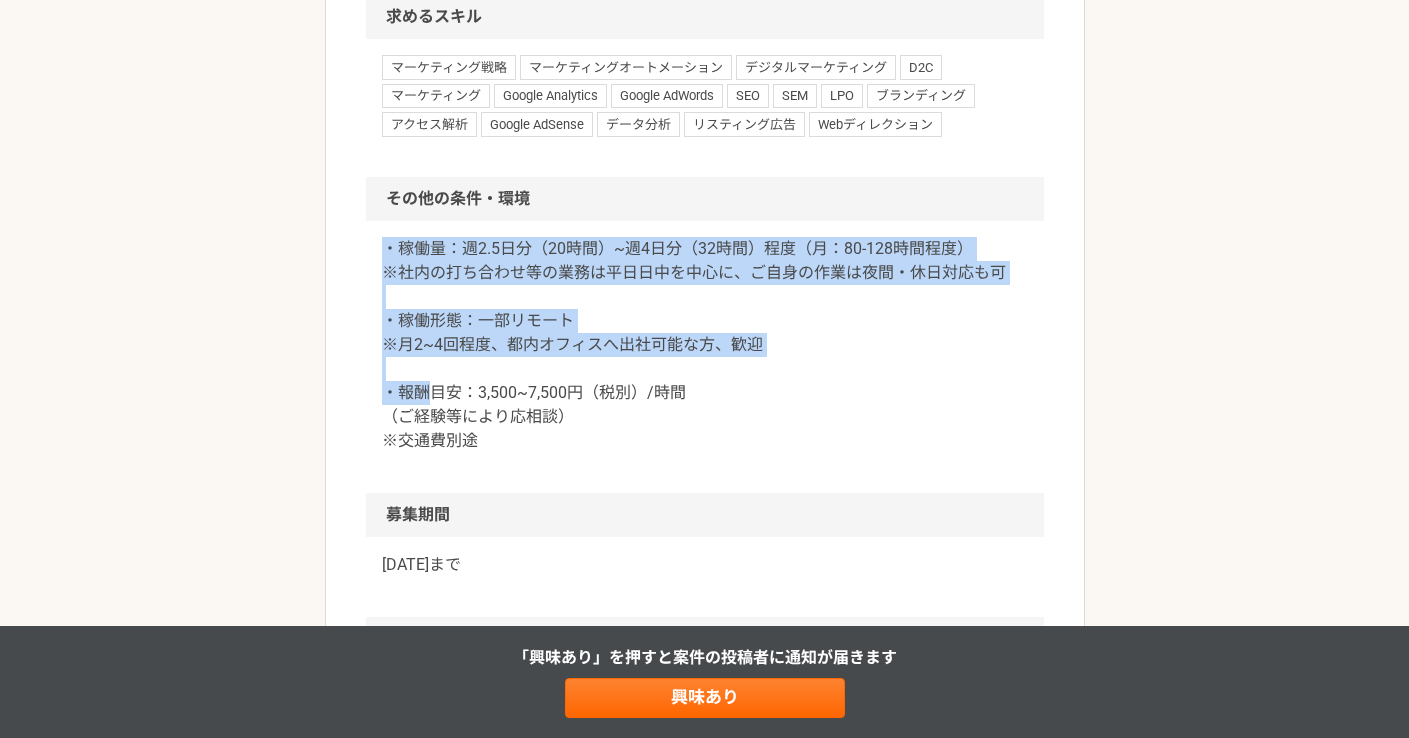 drag, startPoint x: 402, startPoint y: 427, endPoint x: 384, endPoint y: 272, distance: 156.04166 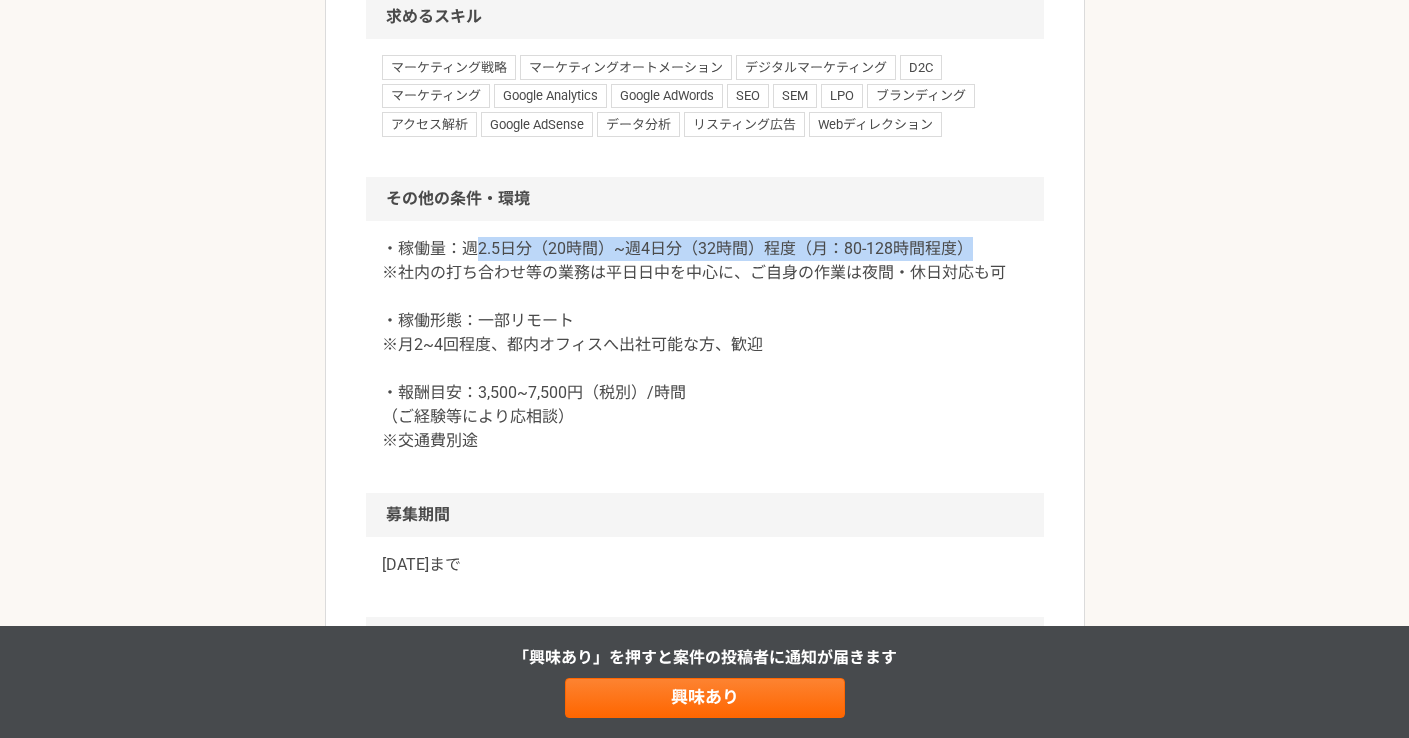 drag, startPoint x: 485, startPoint y: 271, endPoint x: 998, endPoint y: 273, distance: 513.0039 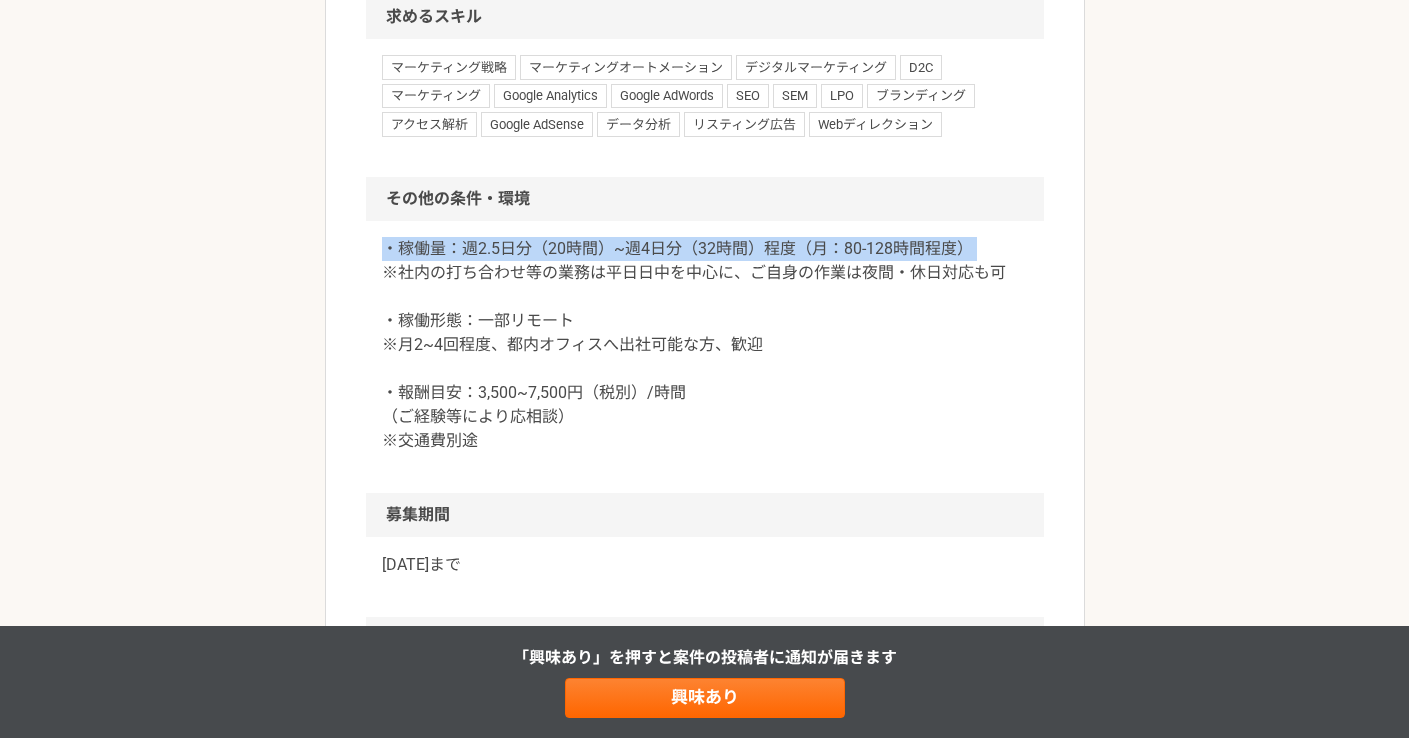drag, startPoint x: 998, startPoint y: 273, endPoint x: 313, endPoint y: 280, distance: 685.03577 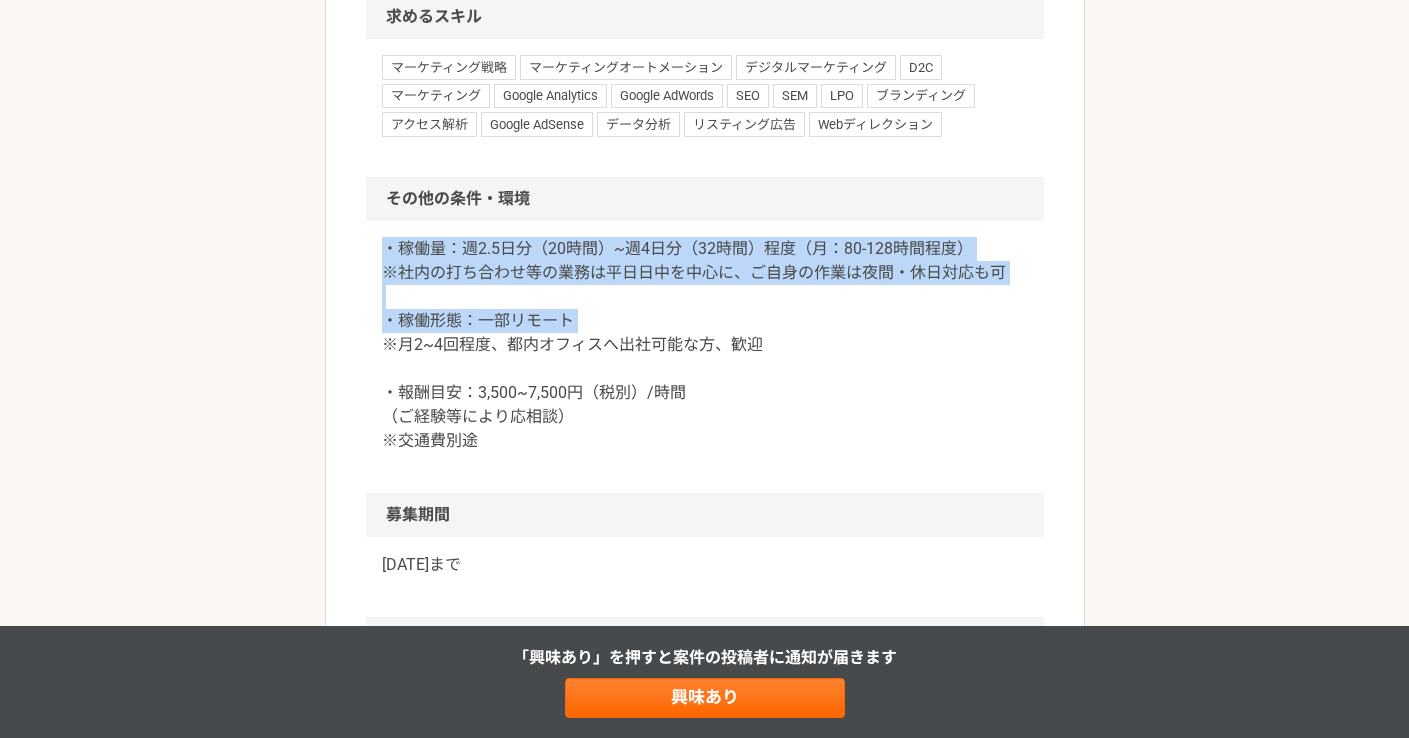 drag, startPoint x: 353, startPoint y: 269, endPoint x: 359, endPoint y: 366, distance: 97.18539 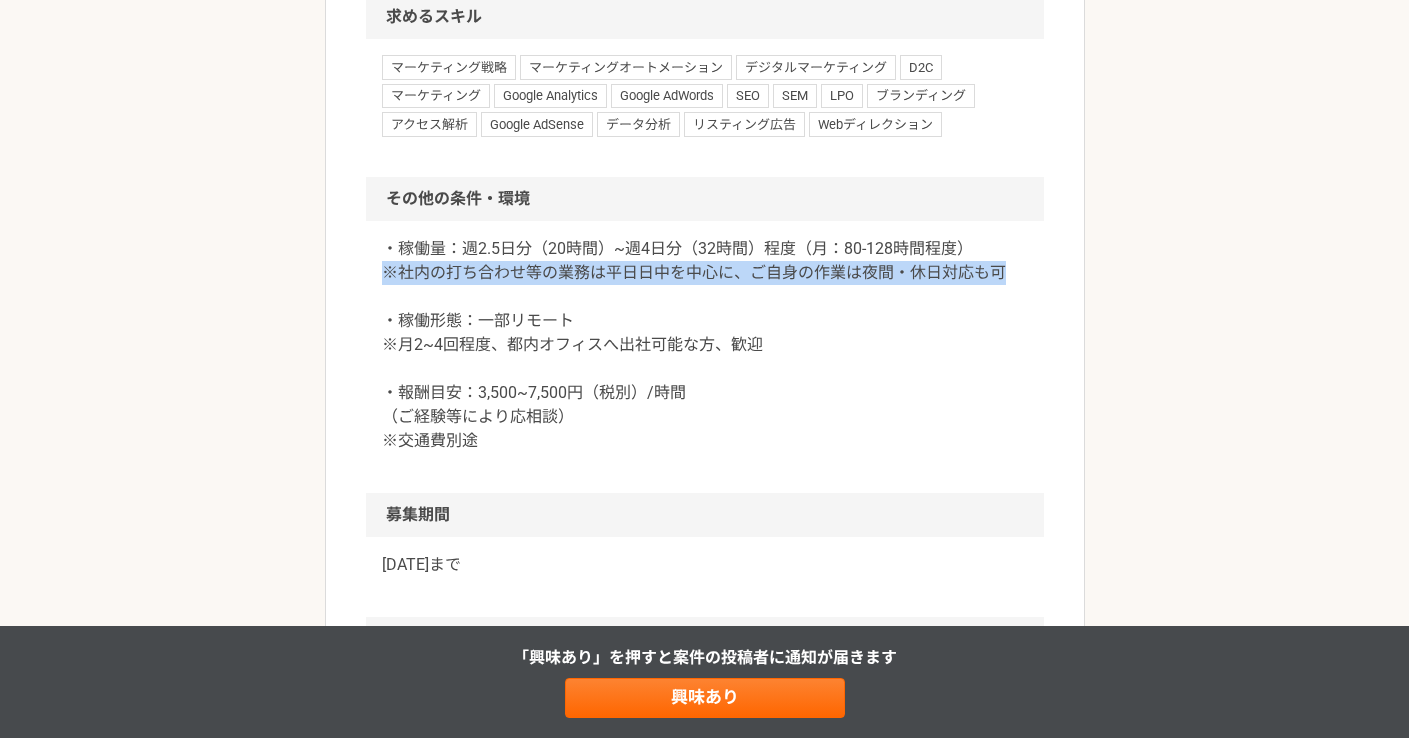 drag, startPoint x: 778, startPoint y: 302, endPoint x: 340, endPoint y: 306, distance: 438.01825 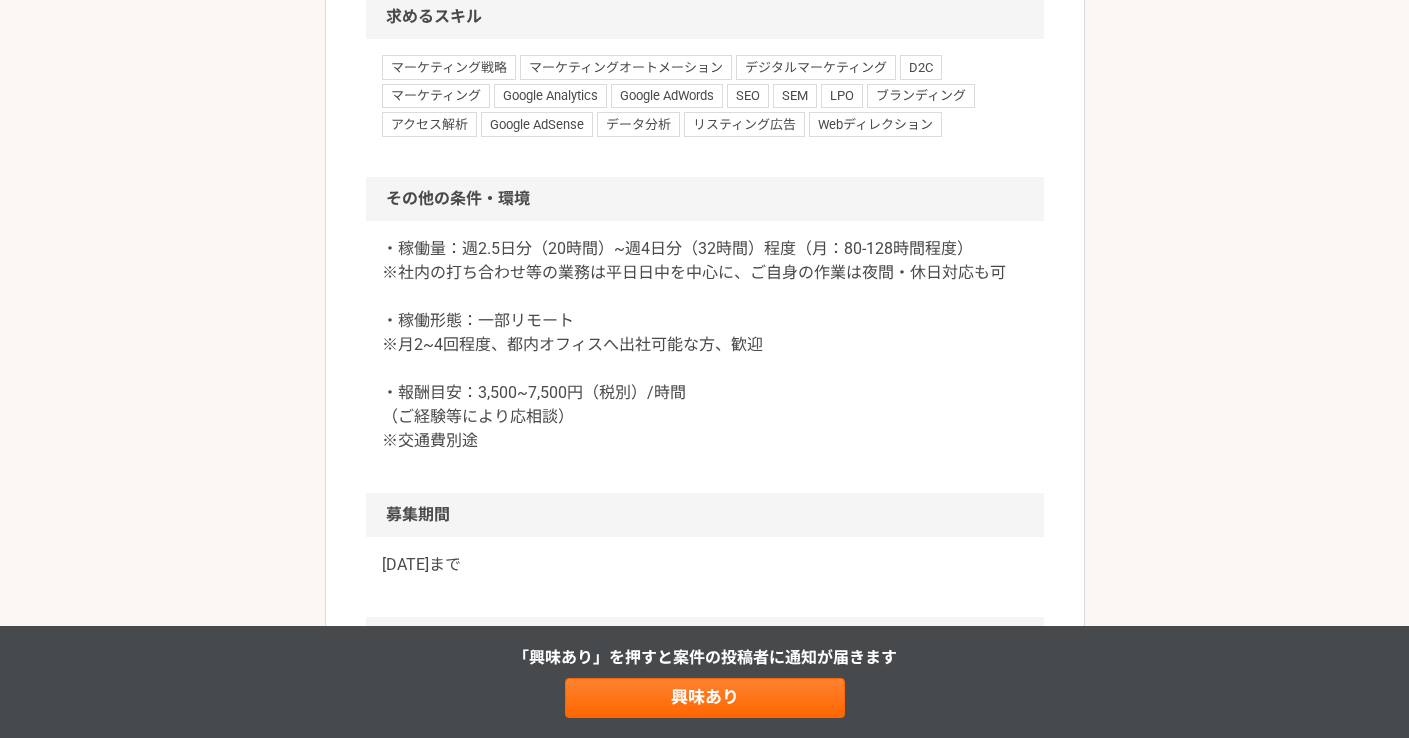 scroll, scrollTop: 2198, scrollLeft: 0, axis: vertical 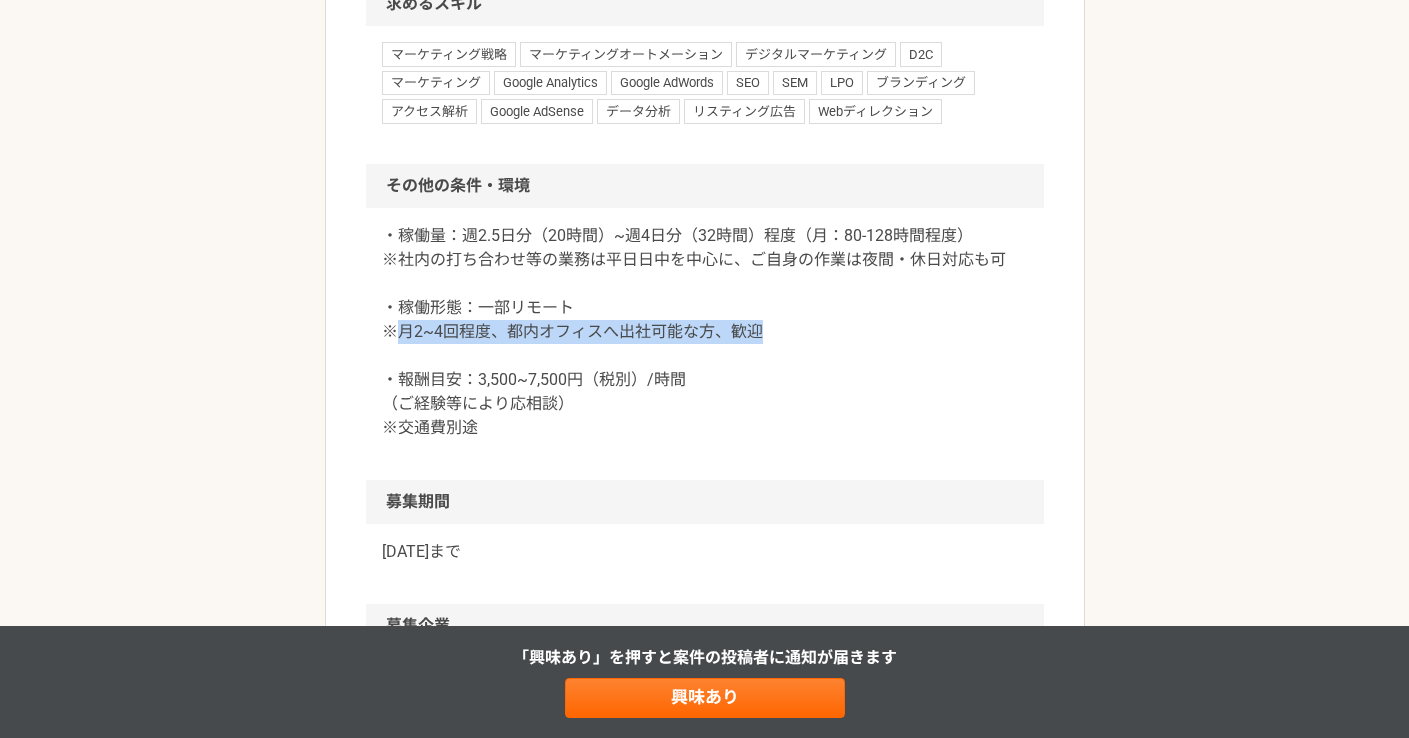 drag, startPoint x: 564, startPoint y: 348, endPoint x: 790, endPoint y: 353, distance: 226.0553 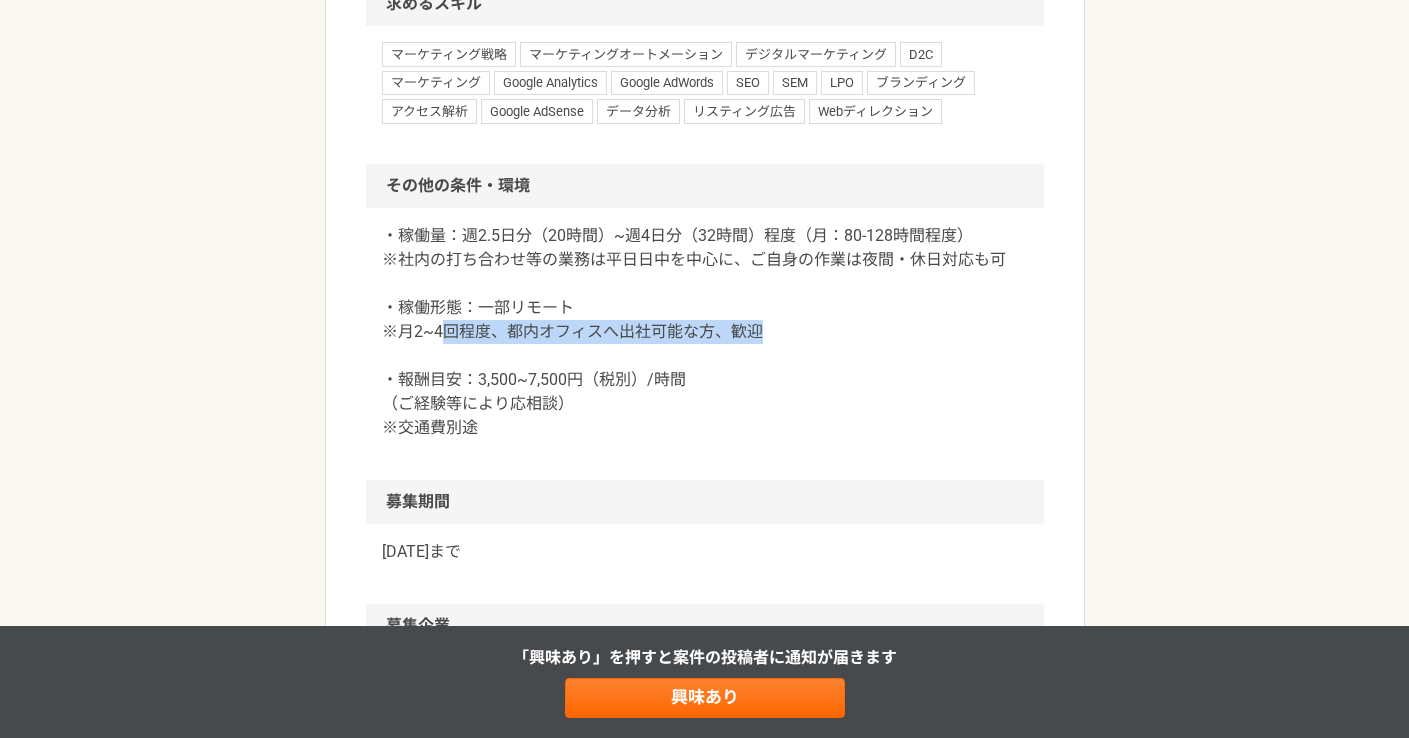 drag, startPoint x: 465, startPoint y: 356, endPoint x: 448, endPoint y: 356, distance: 17 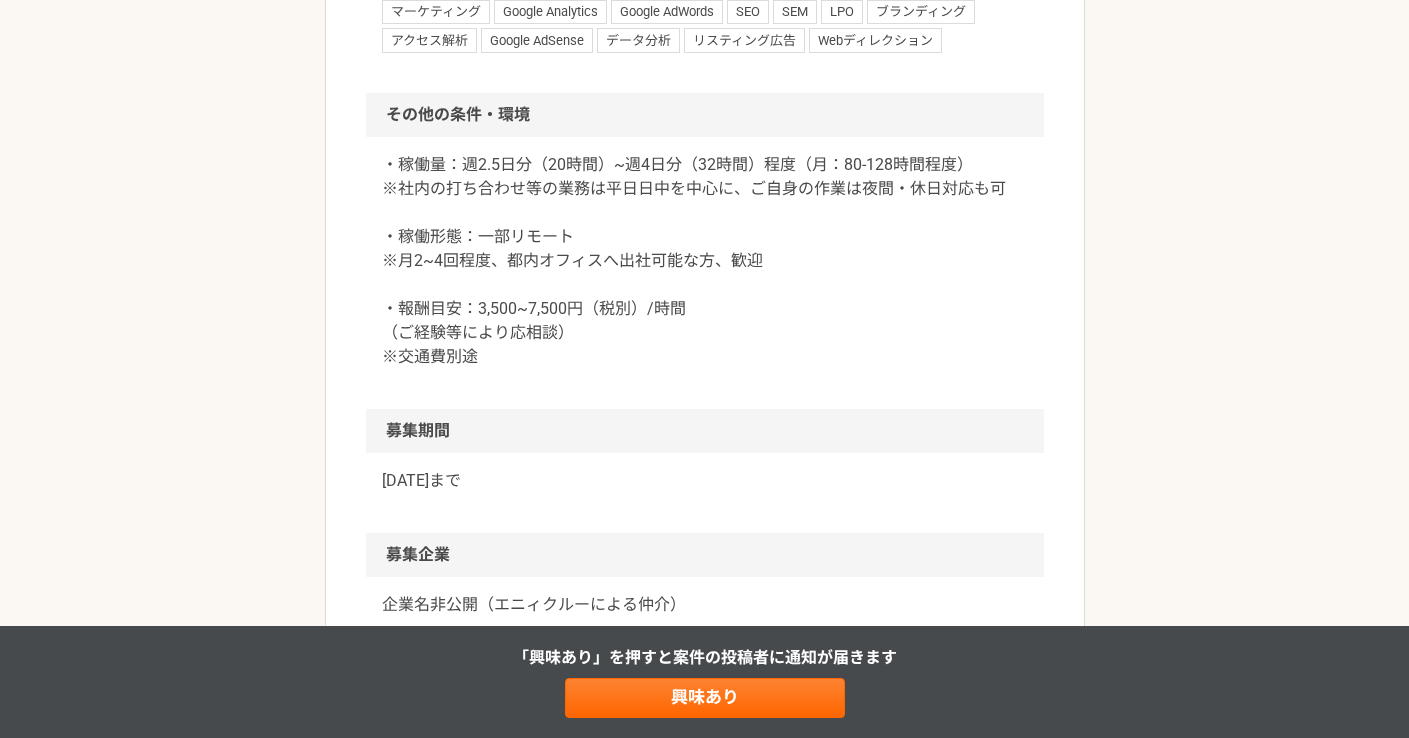 scroll, scrollTop: 1924, scrollLeft: 0, axis: vertical 